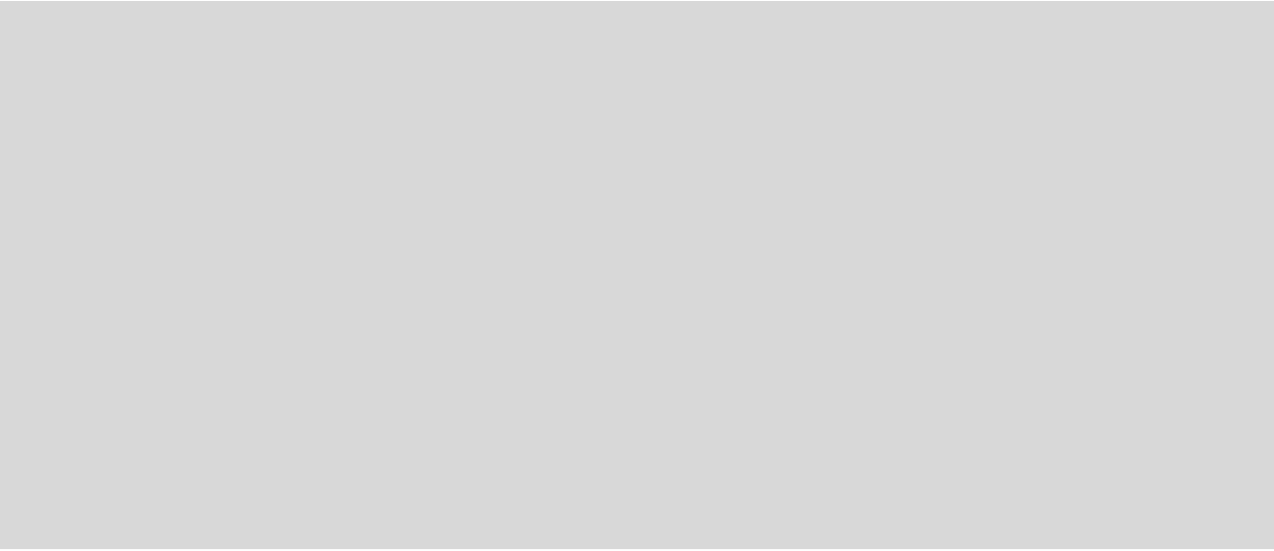 scroll, scrollTop: 0, scrollLeft: 0, axis: both 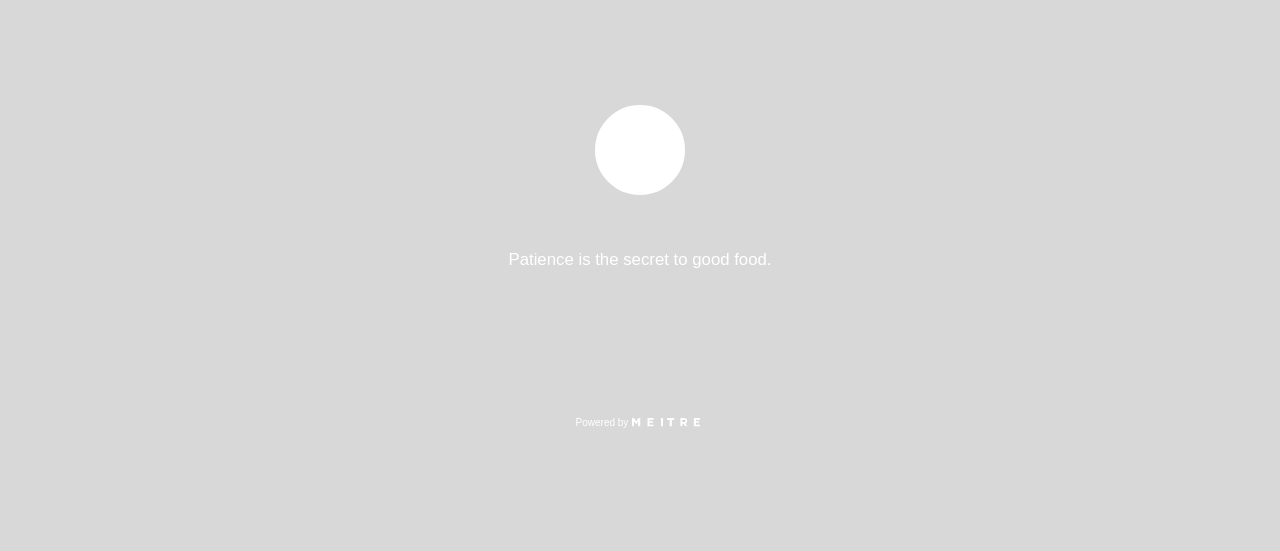 select on "es" 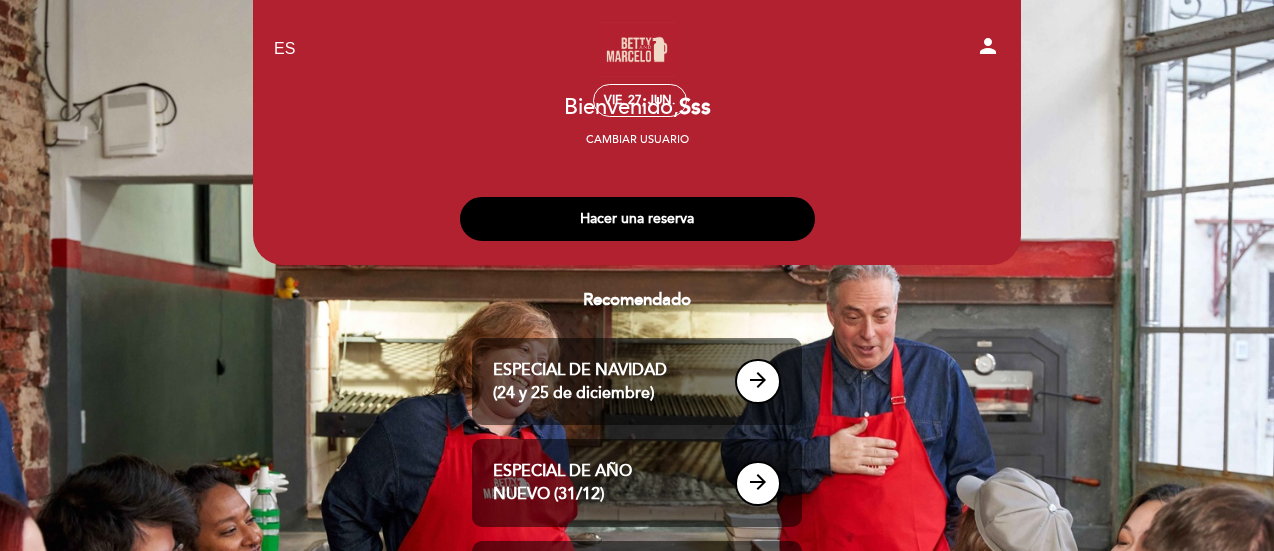 scroll, scrollTop: 263, scrollLeft: 0, axis: vertical 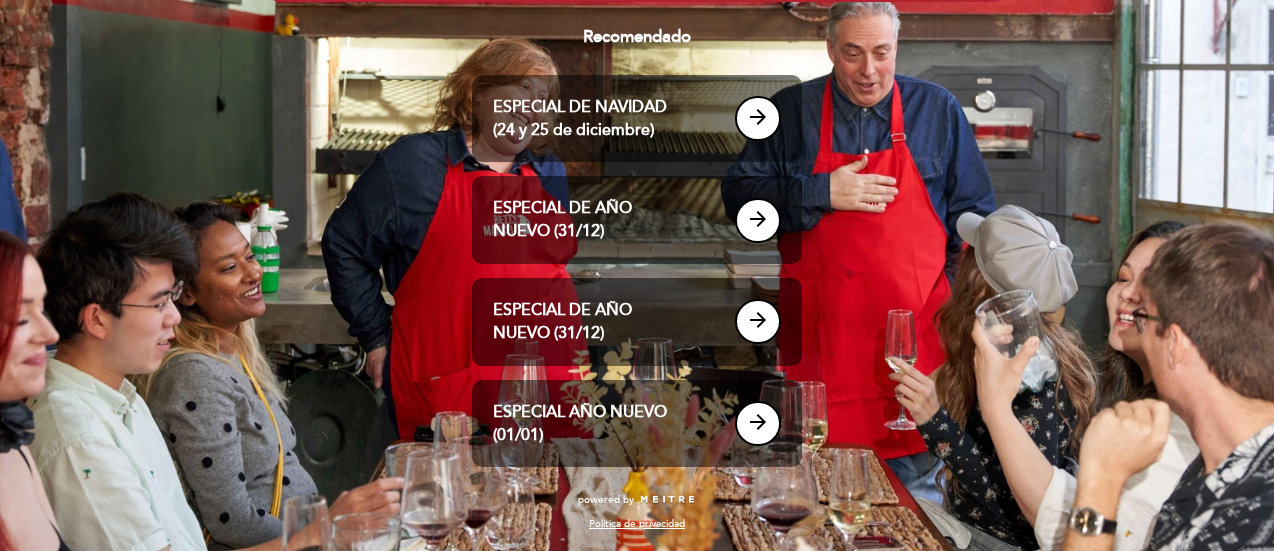 drag, startPoint x: 1268, startPoint y: 262, endPoint x: 1256, endPoint y: 193, distance: 70.035706 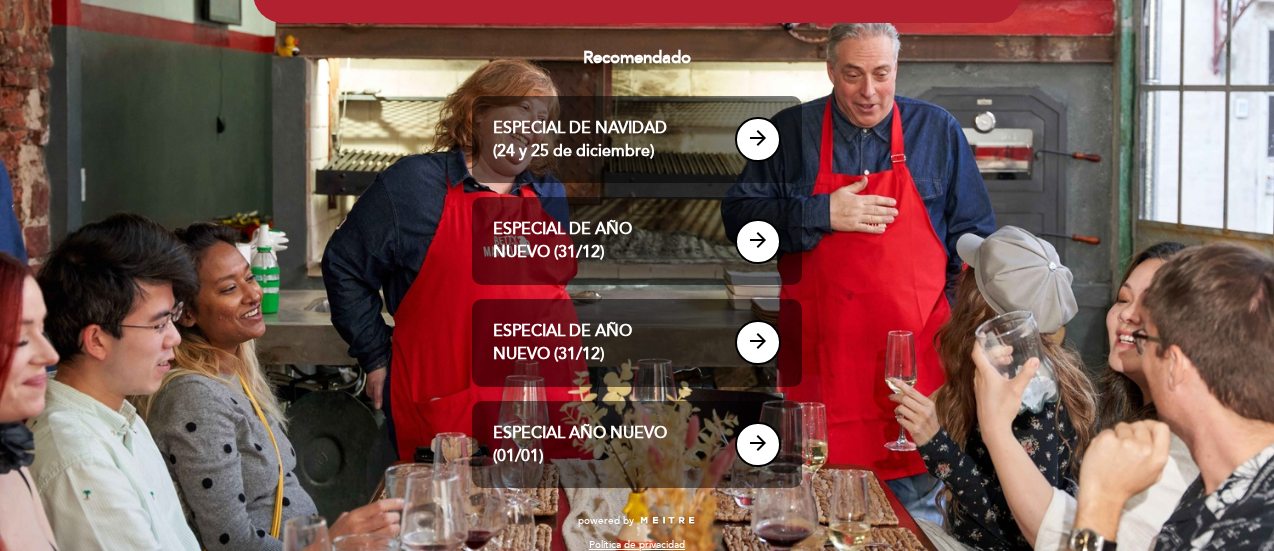 scroll, scrollTop: 263, scrollLeft: 0, axis: vertical 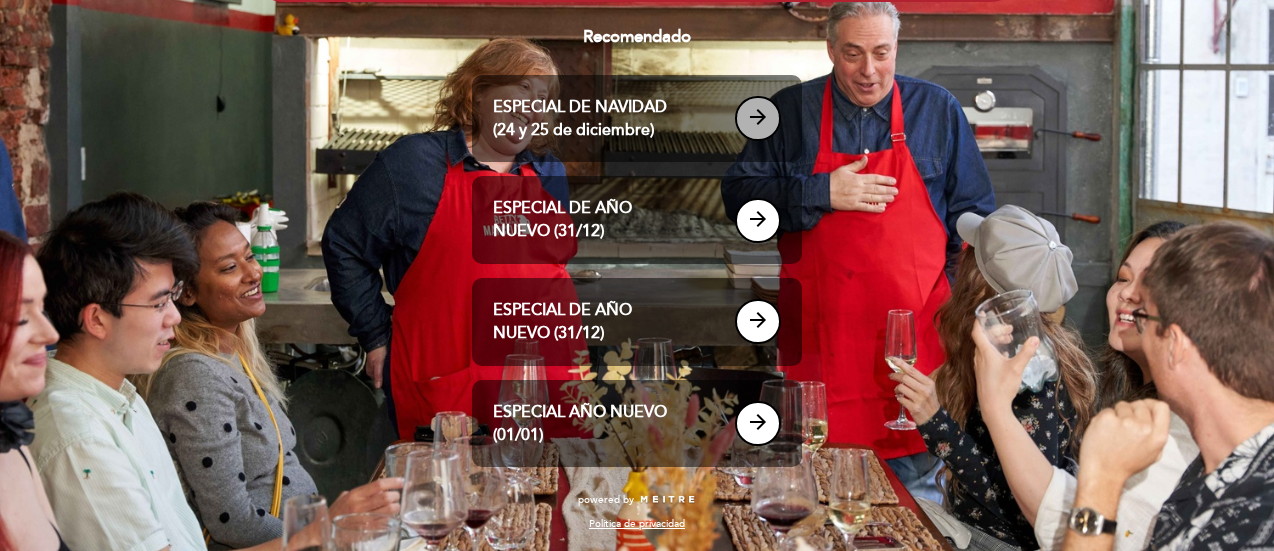 click on "arrow_forward" at bounding box center (758, 118) 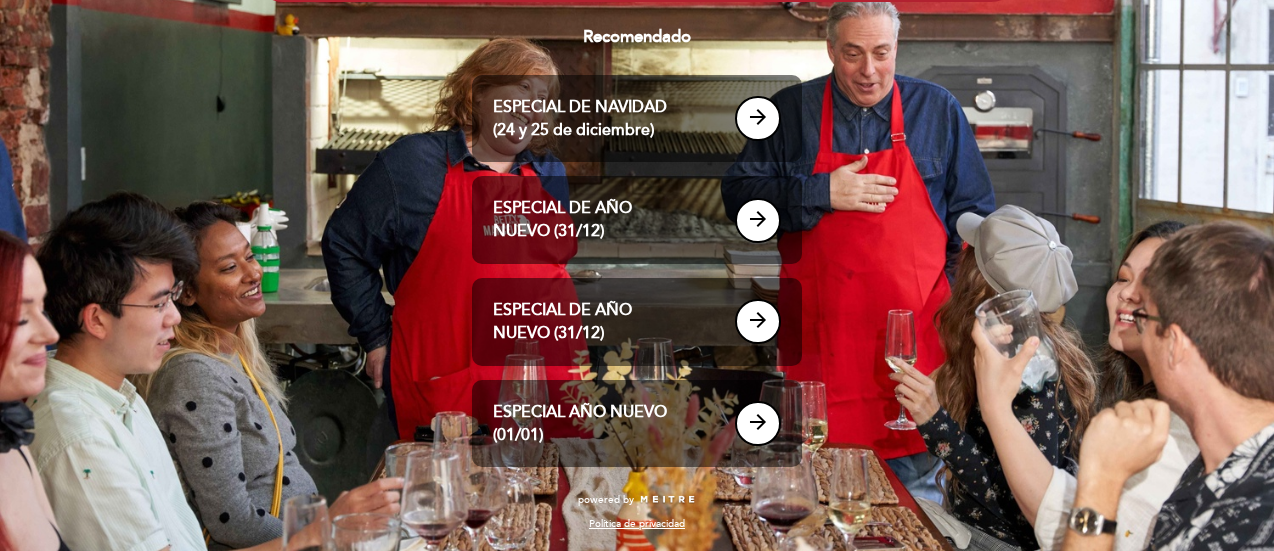 scroll, scrollTop: 0, scrollLeft: 0, axis: both 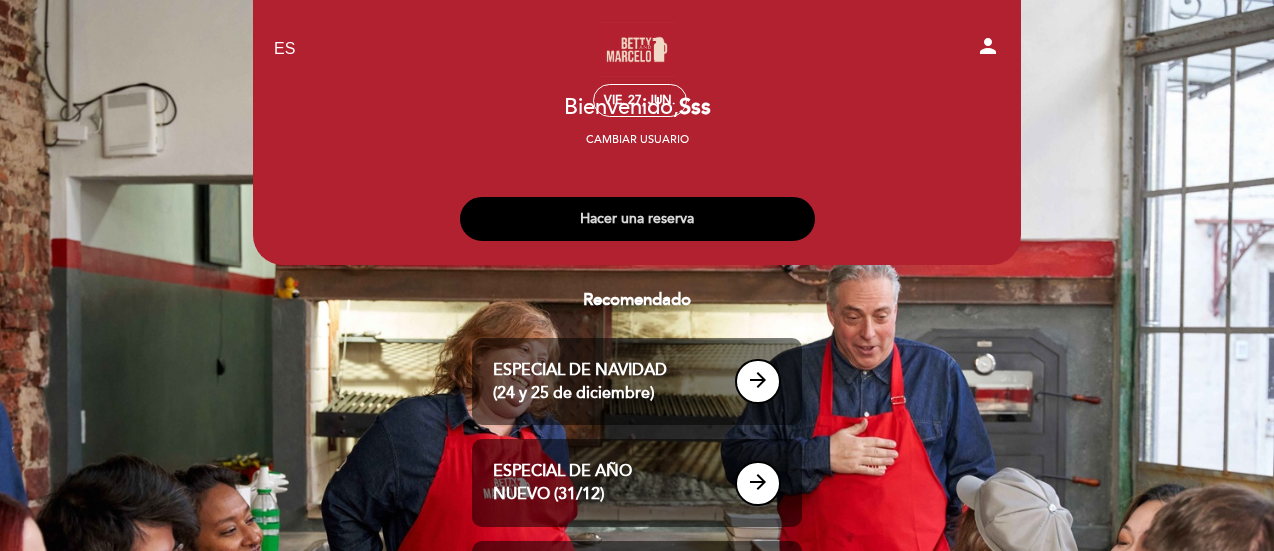 click on "Hacer una reserva" at bounding box center (637, 219) 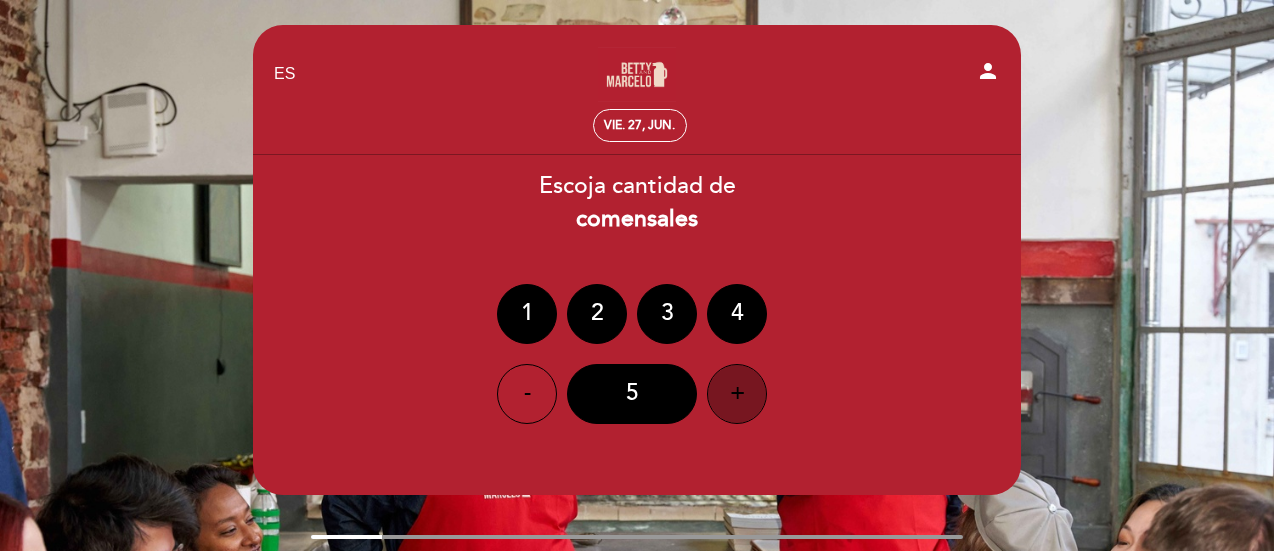 click on "+" at bounding box center (737, 394) 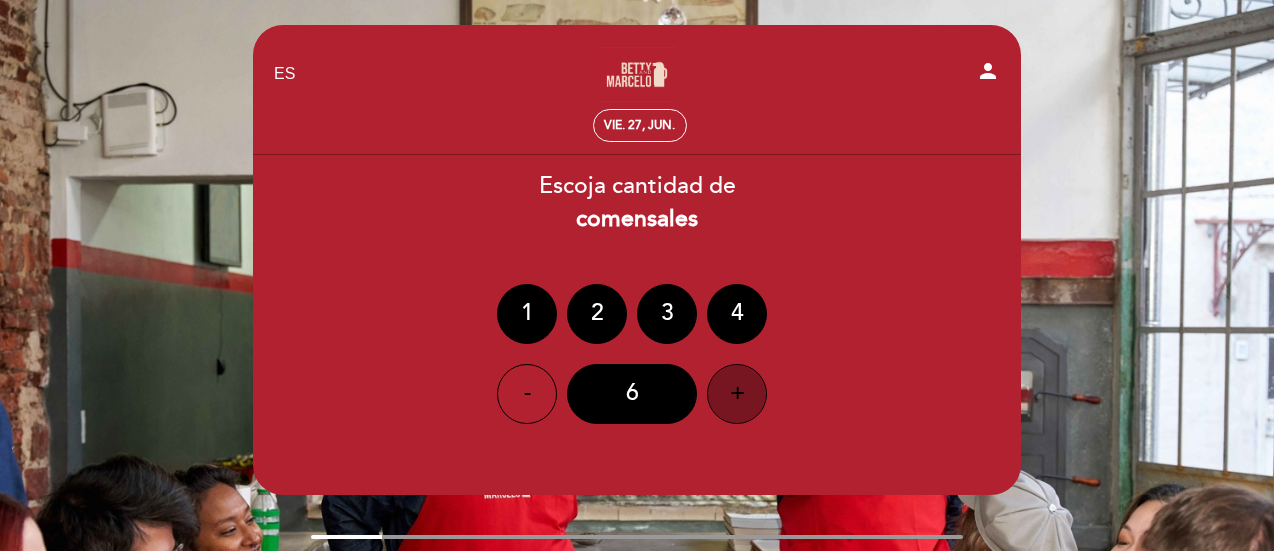 click on "+" at bounding box center (737, 394) 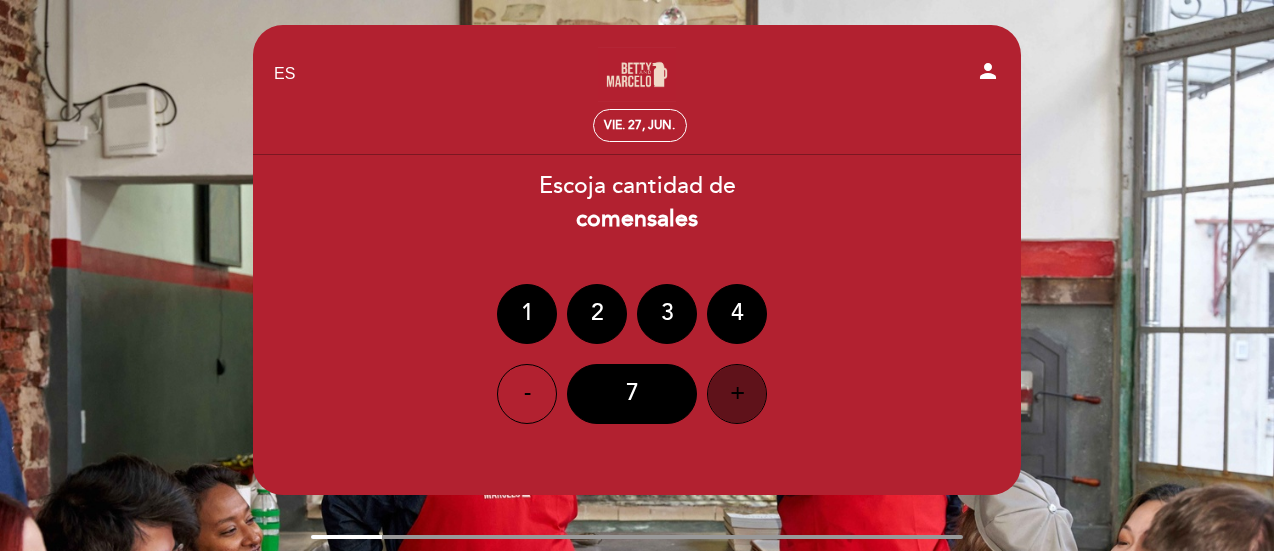 click on "+" at bounding box center (737, 394) 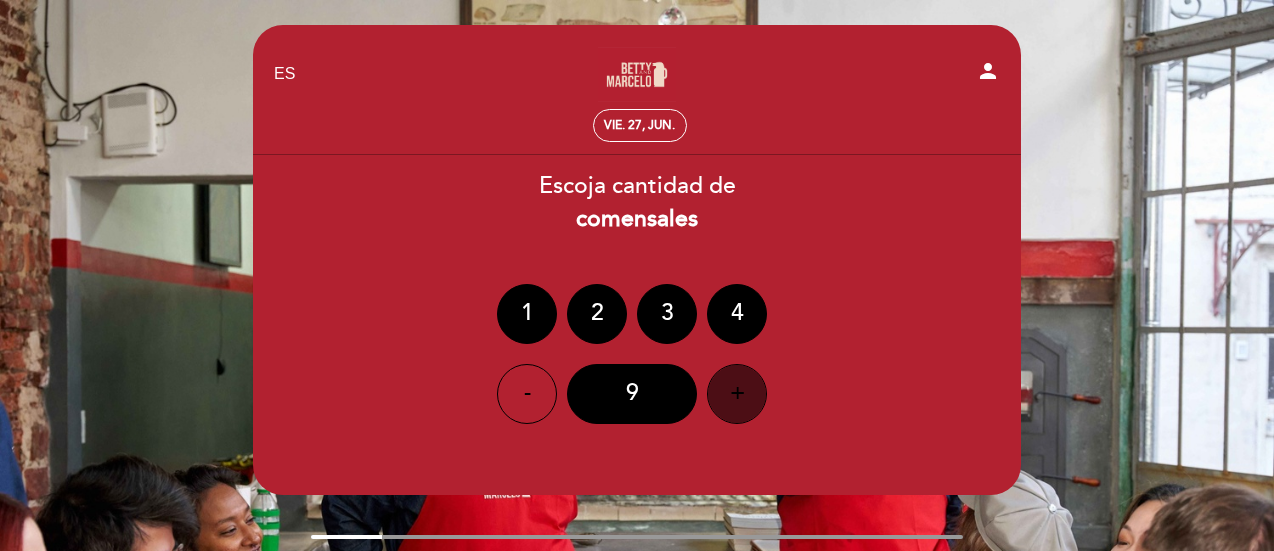 click on "+" at bounding box center [737, 394] 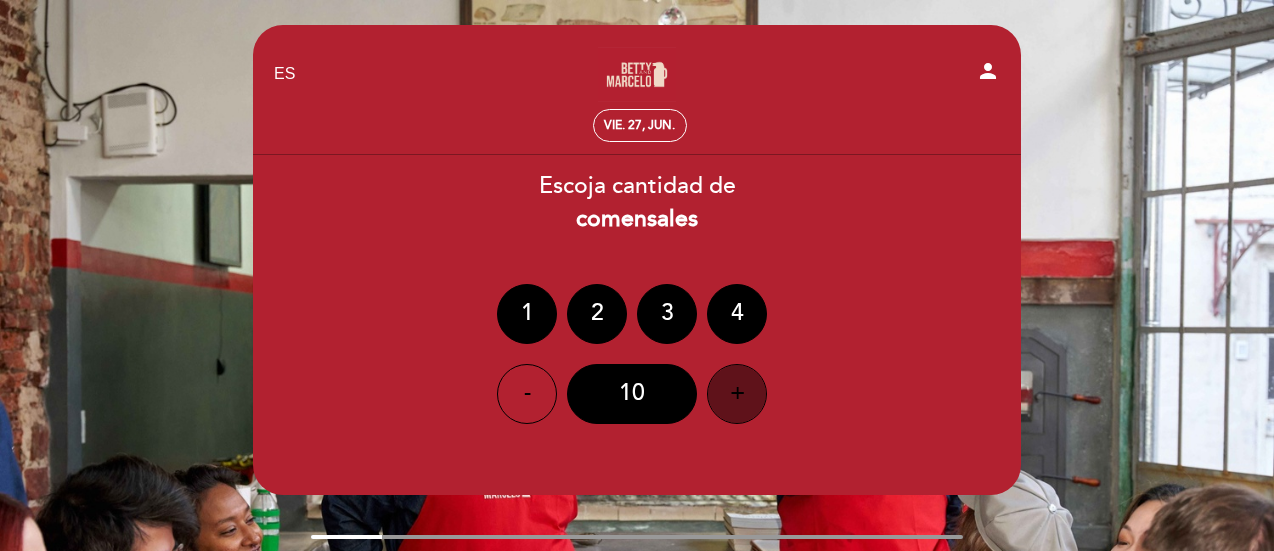 click on "+" at bounding box center [737, 394] 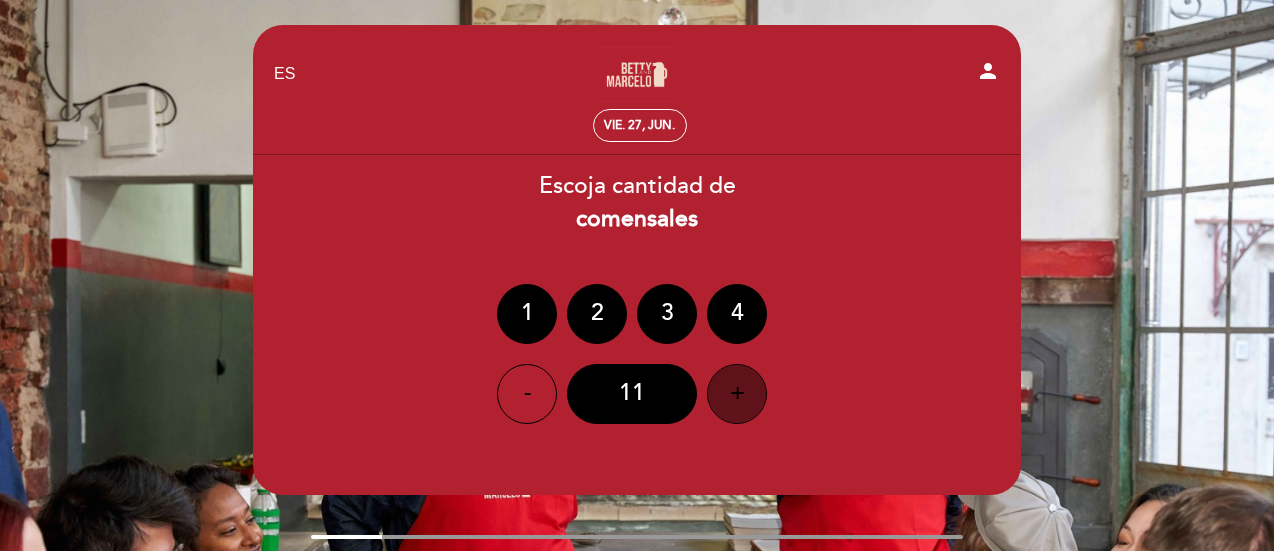 click on "+" at bounding box center [737, 394] 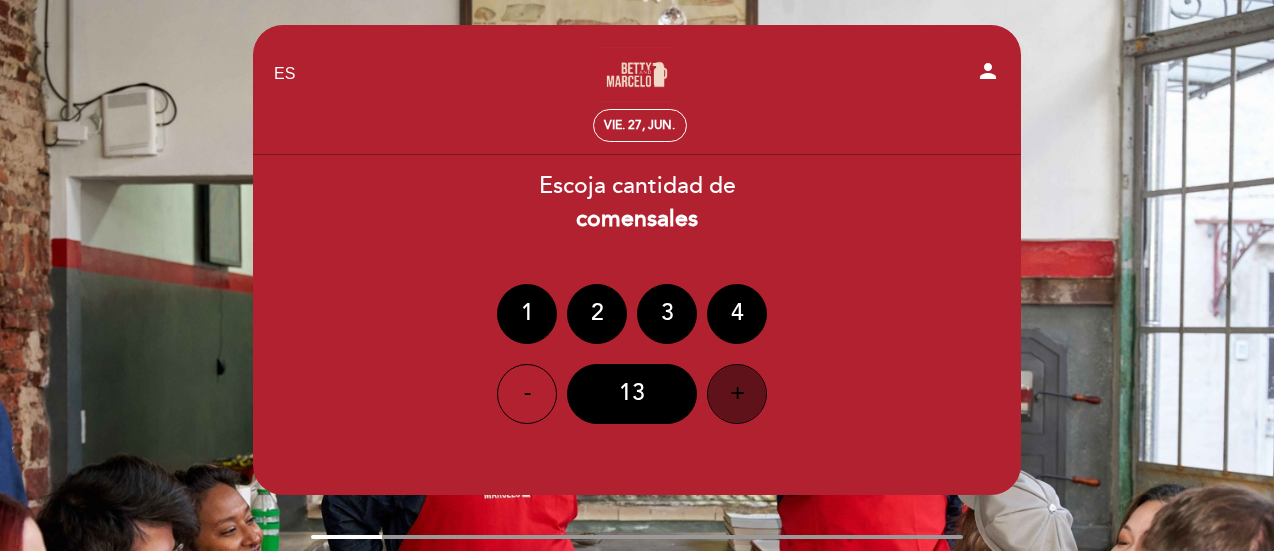 click on "+" at bounding box center (737, 394) 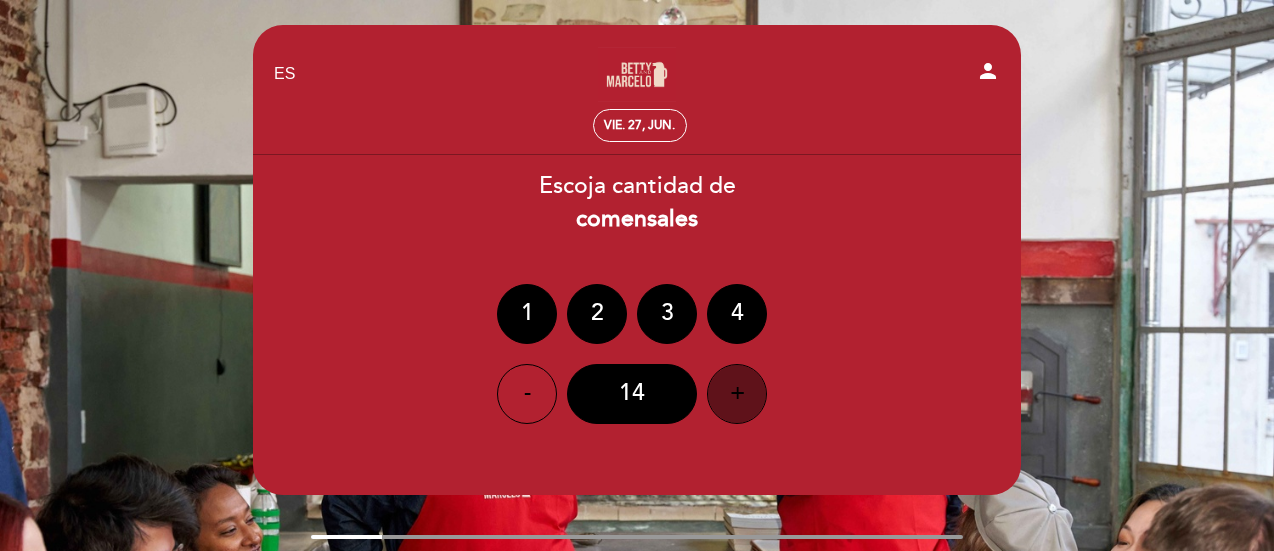 click on "+" at bounding box center [737, 394] 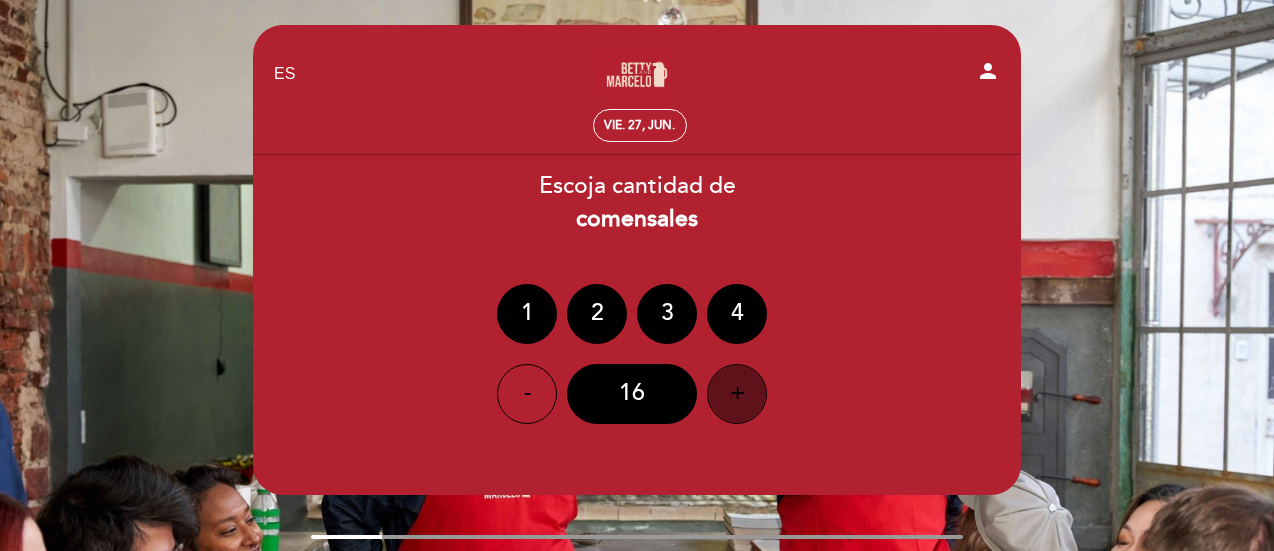 click on "+" at bounding box center (737, 394) 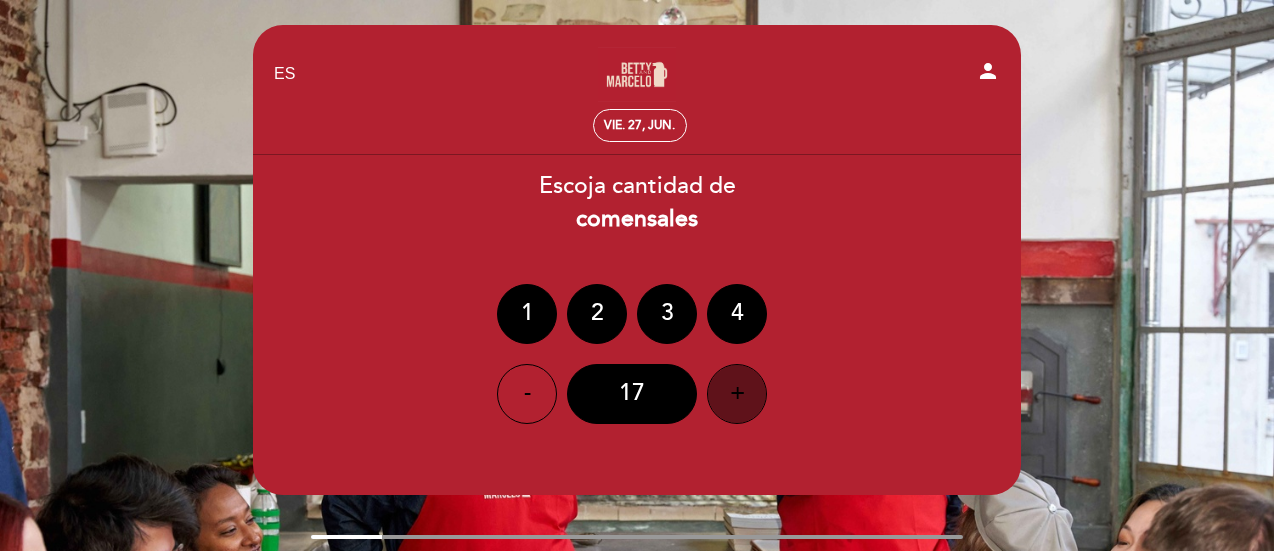 click on "+" at bounding box center (737, 394) 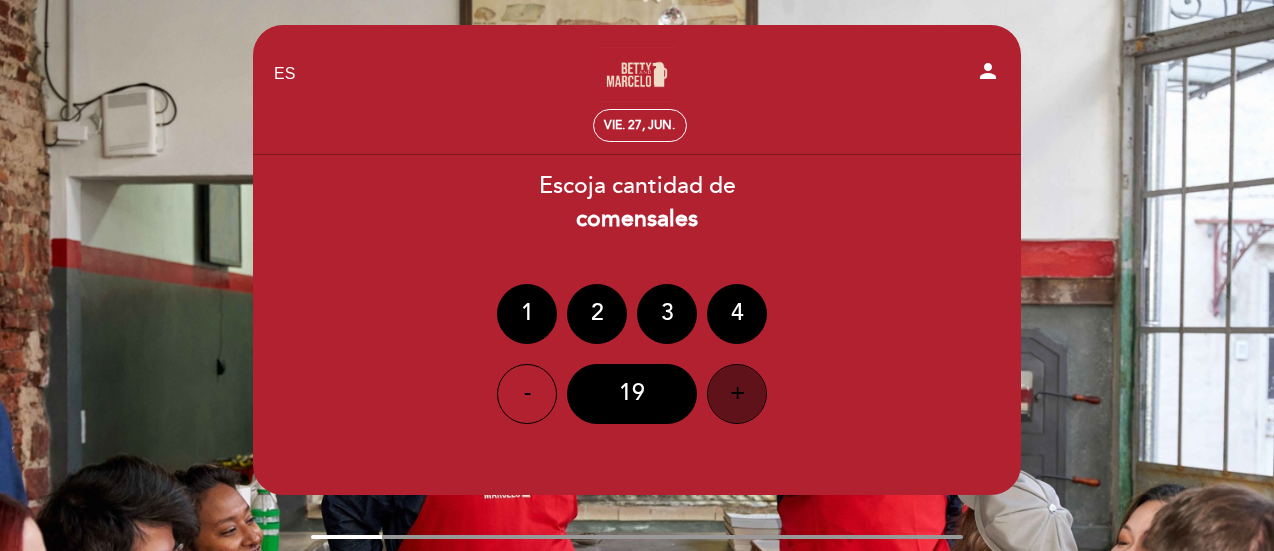 click on "+" at bounding box center (737, 394) 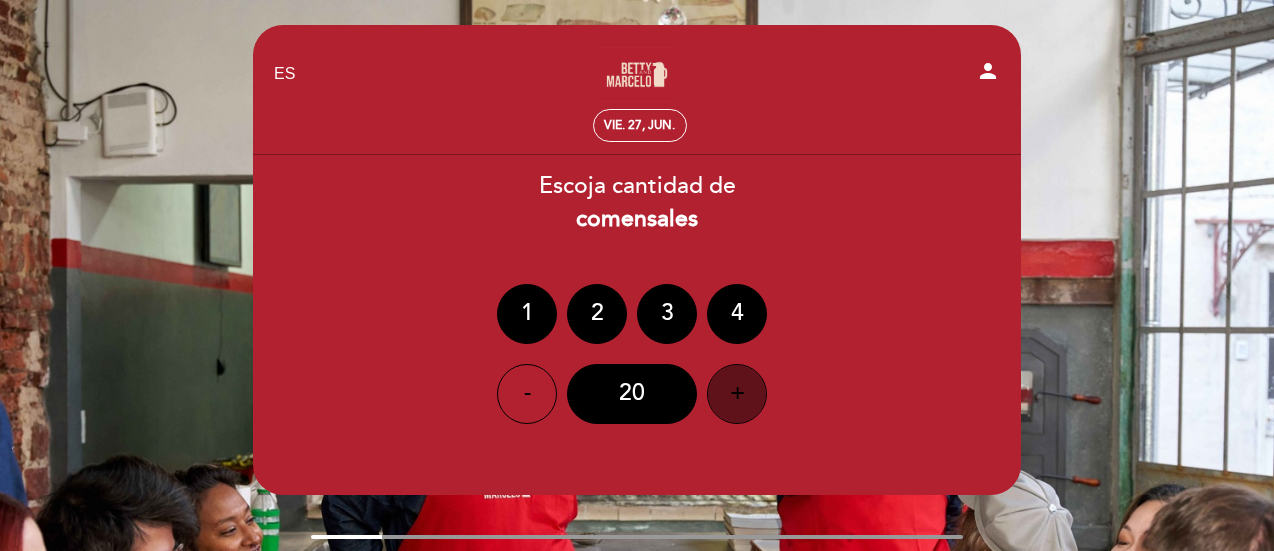 click on "+" at bounding box center [737, 394] 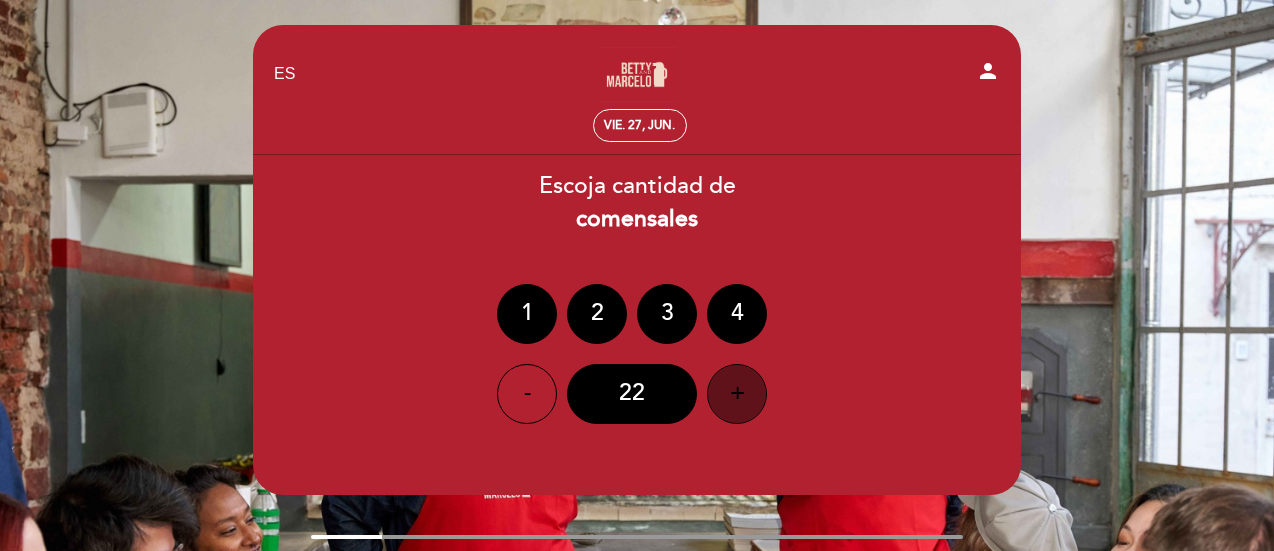 click on "+" at bounding box center (737, 394) 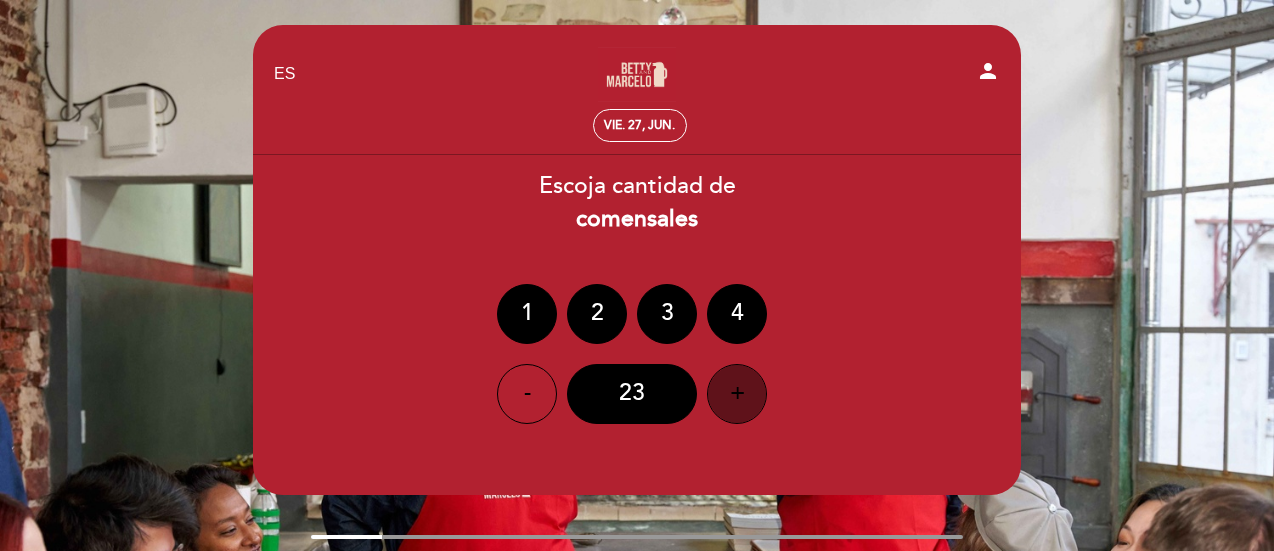 click on "+" at bounding box center (737, 394) 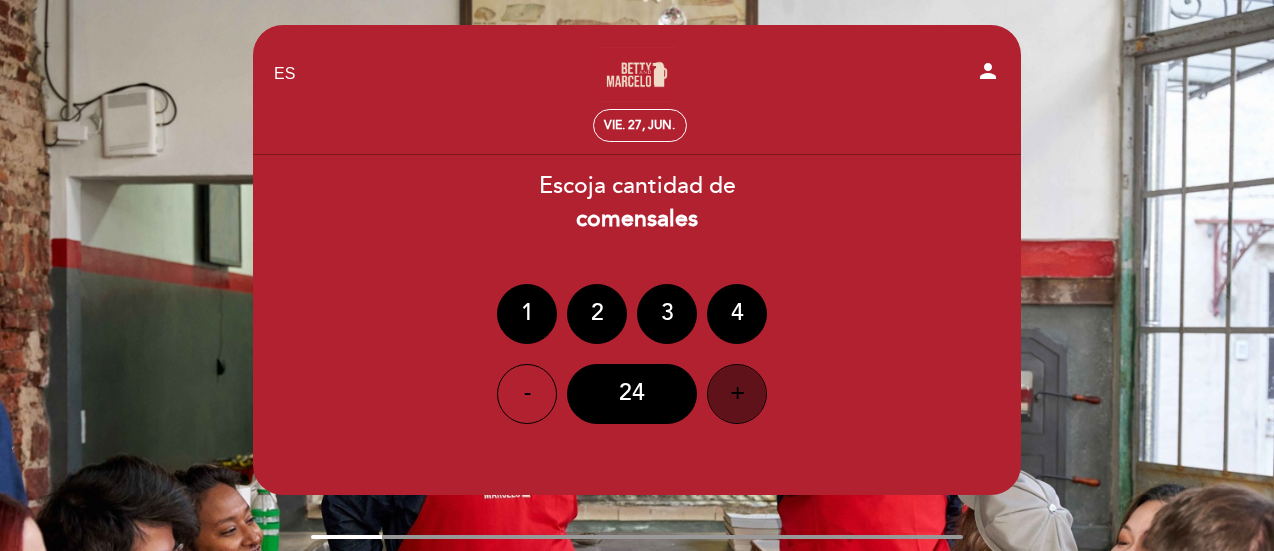 click on "+" at bounding box center (737, 394) 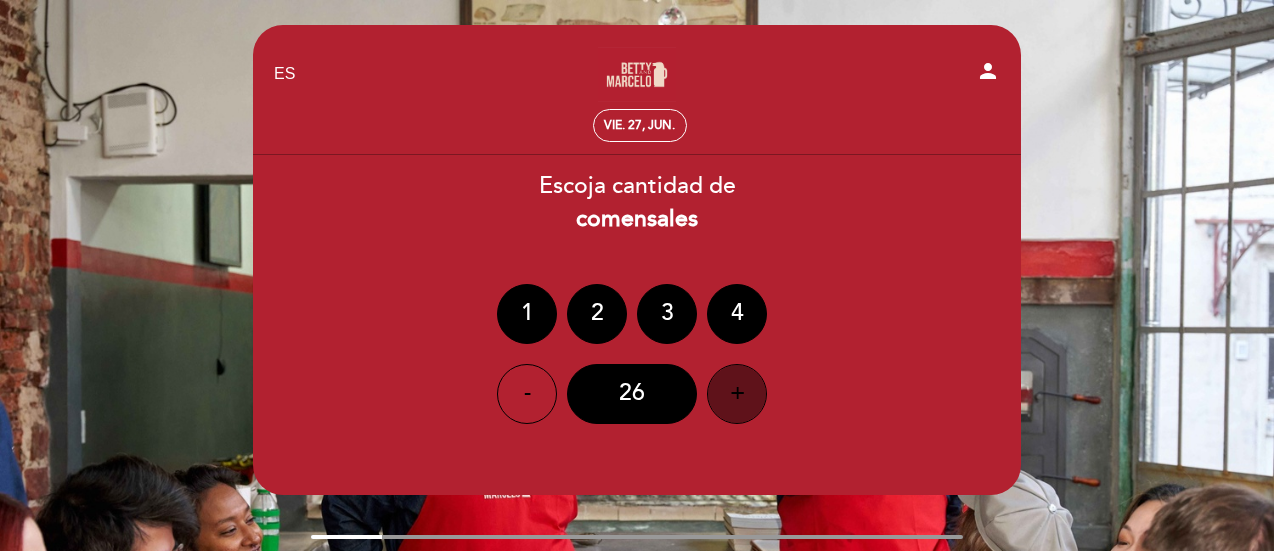 click on "+" at bounding box center (737, 394) 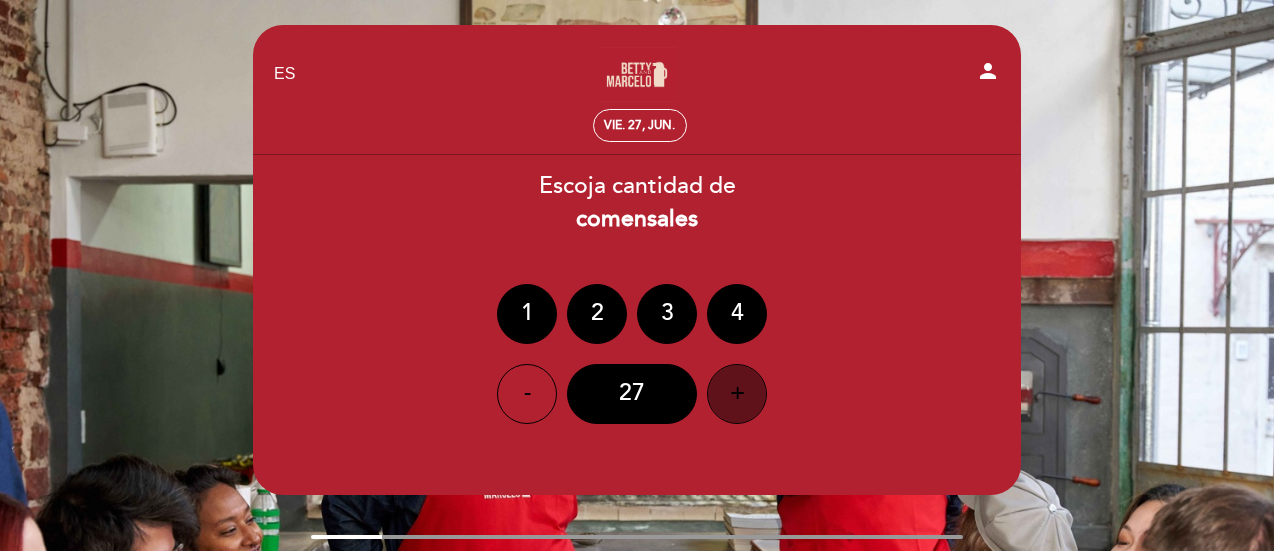 click on "+" at bounding box center [737, 394] 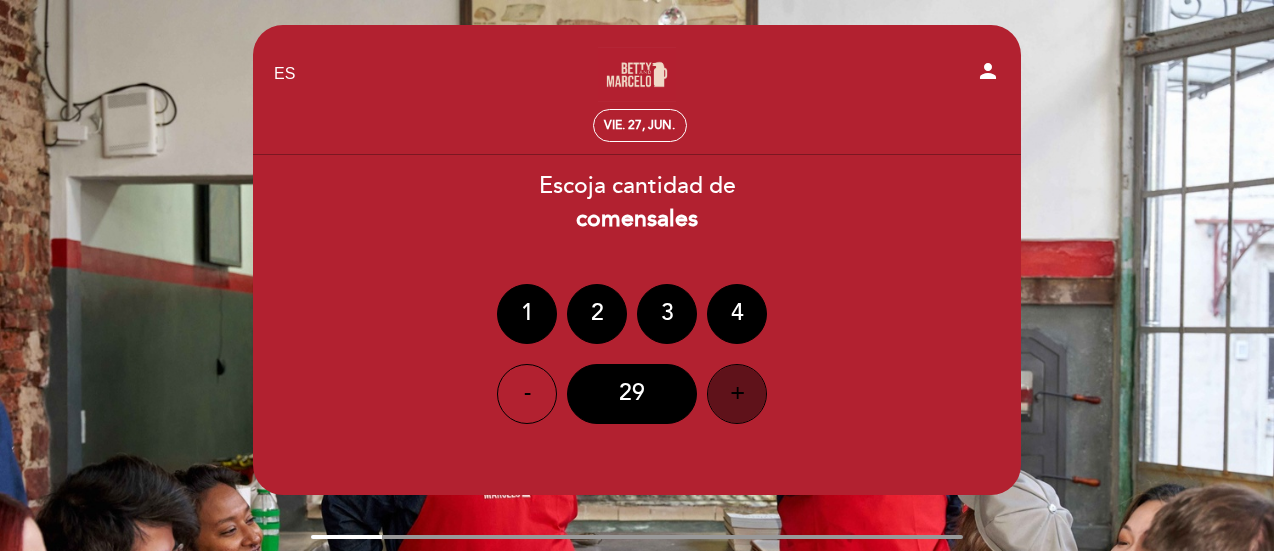 click on "+" at bounding box center [737, 394] 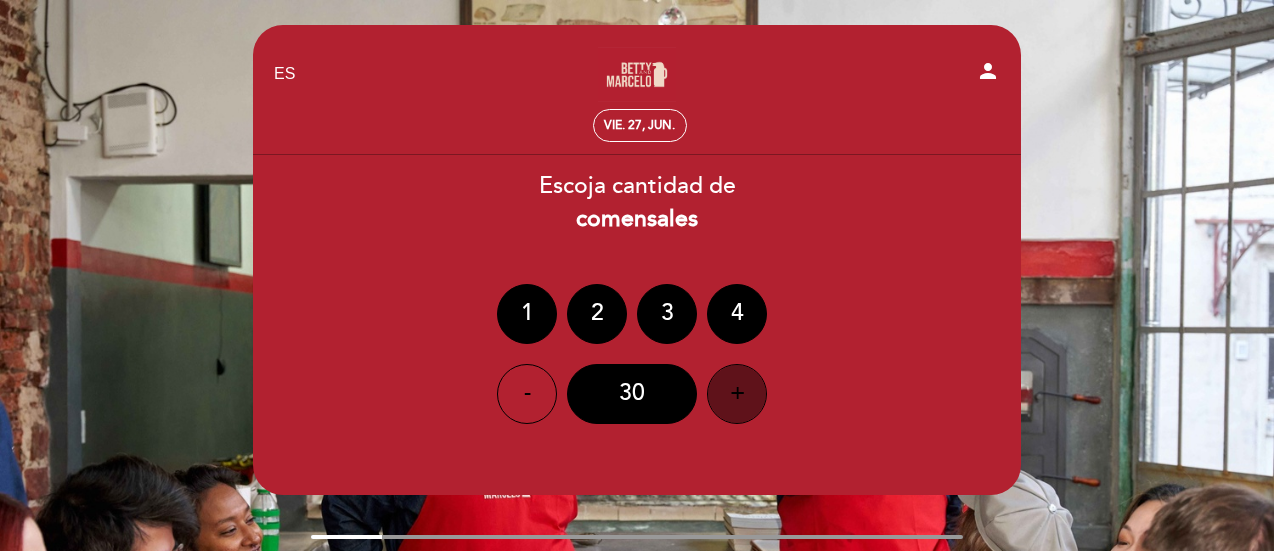 click on "+" at bounding box center (737, 394) 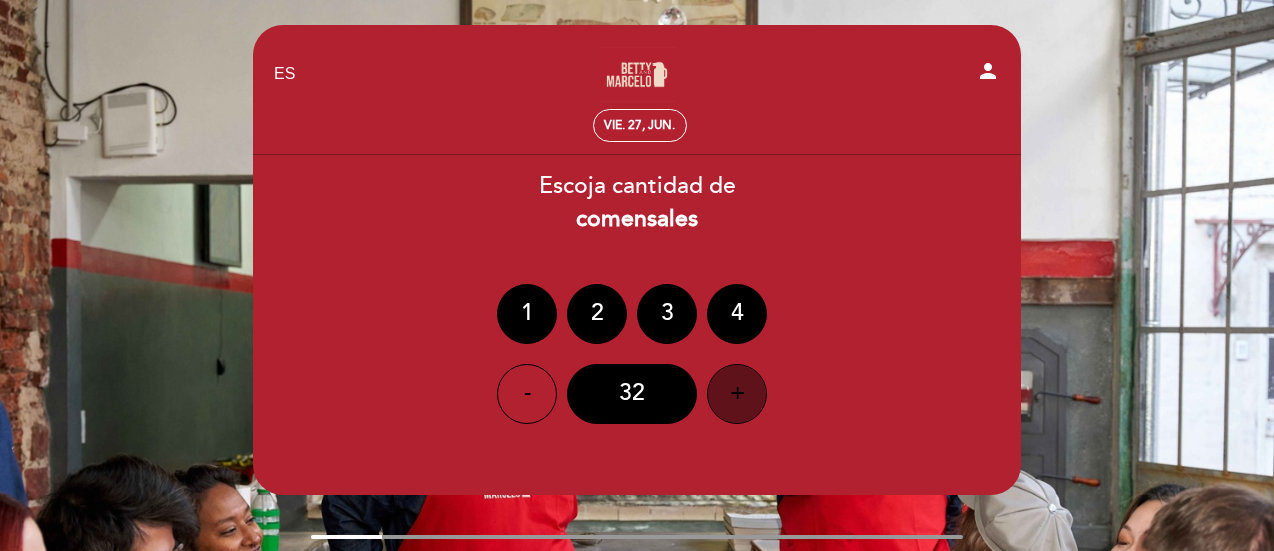 click on "+" at bounding box center [737, 394] 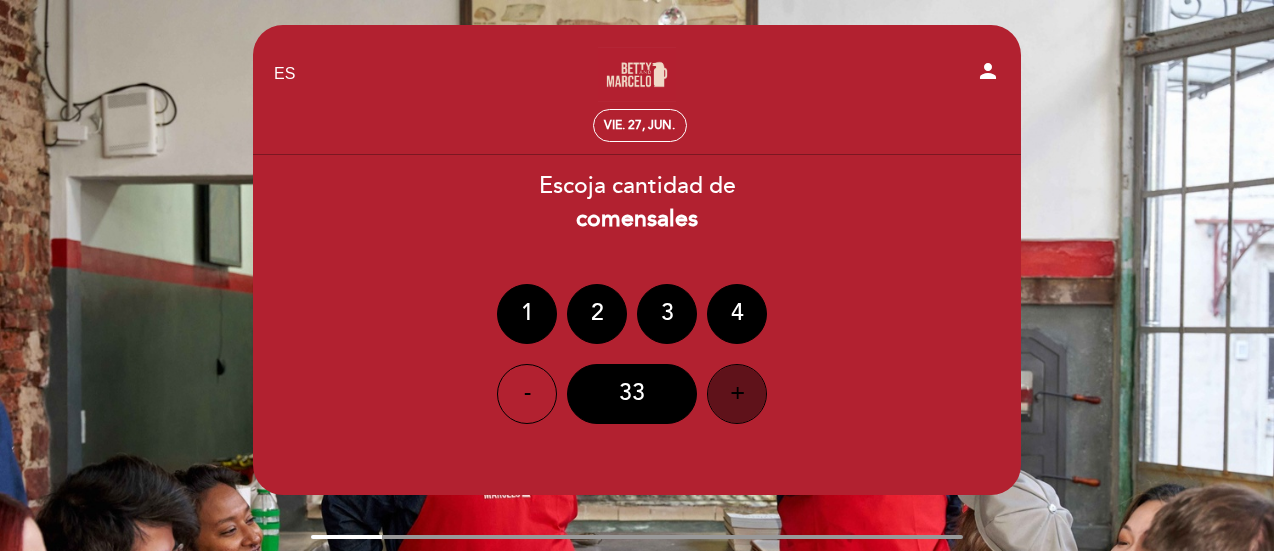 click on "+" at bounding box center [737, 394] 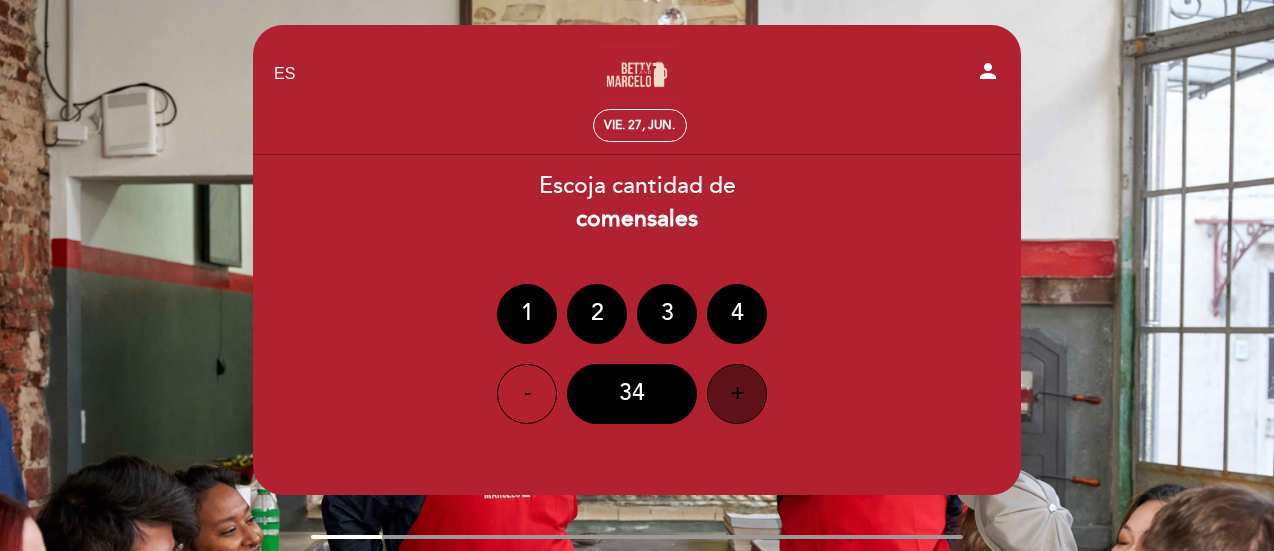 click on "+" at bounding box center (737, 394) 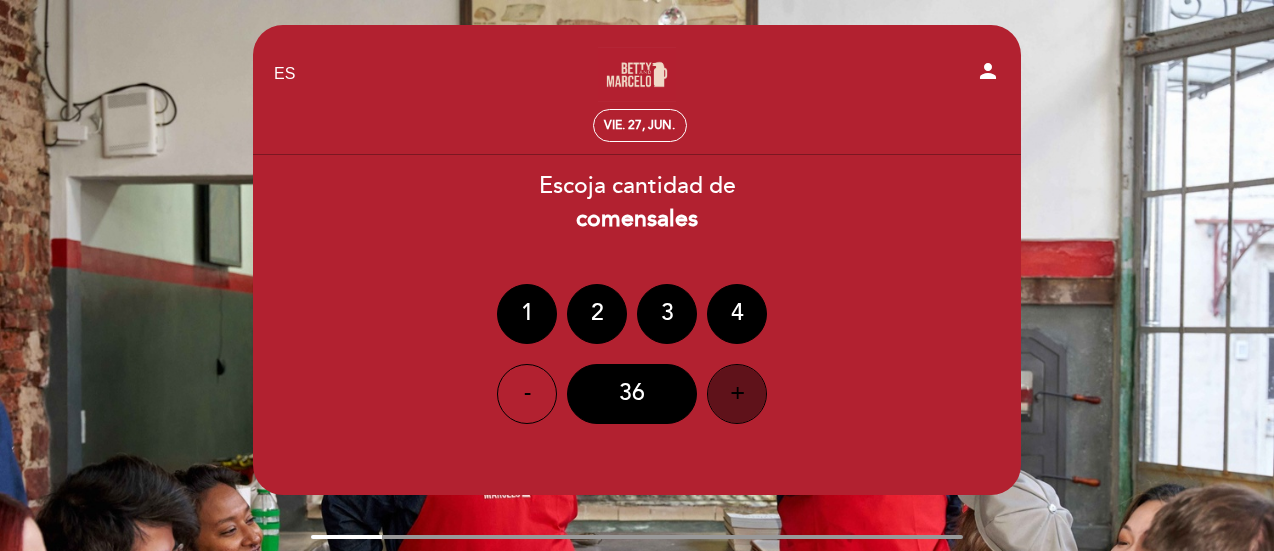 click on "+" at bounding box center [737, 394] 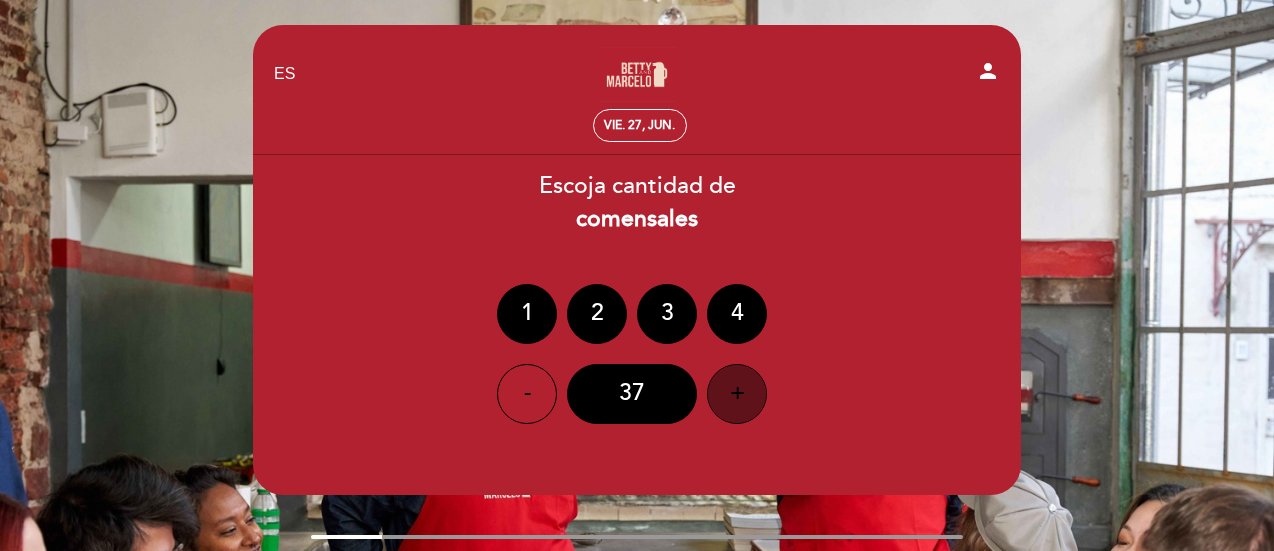 click on "+" at bounding box center [737, 394] 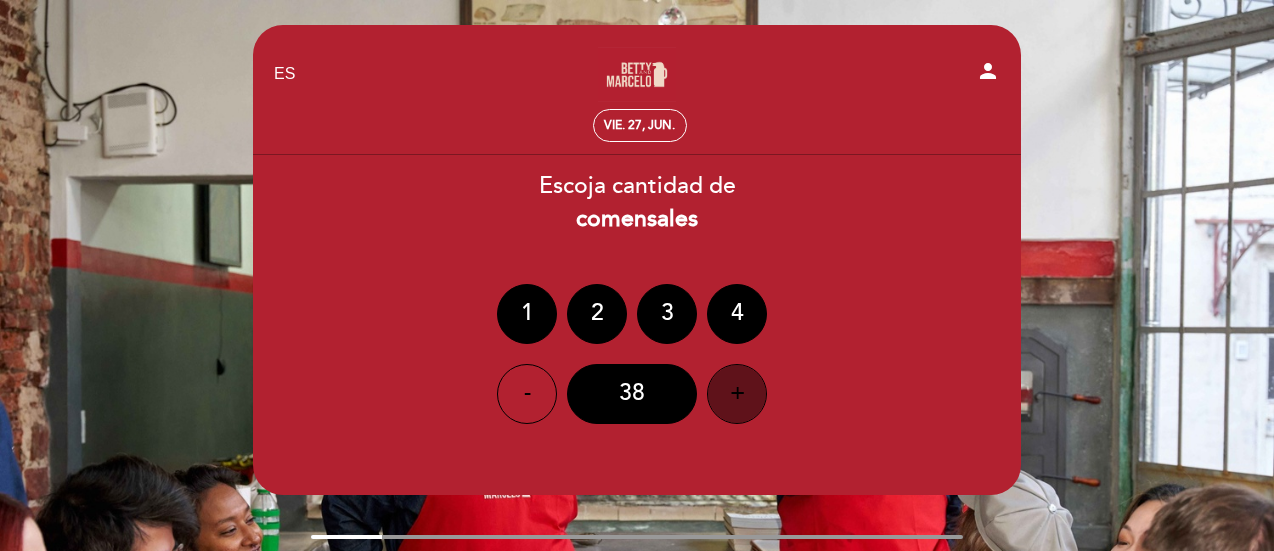 click on "+" at bounding box center [737, 394] 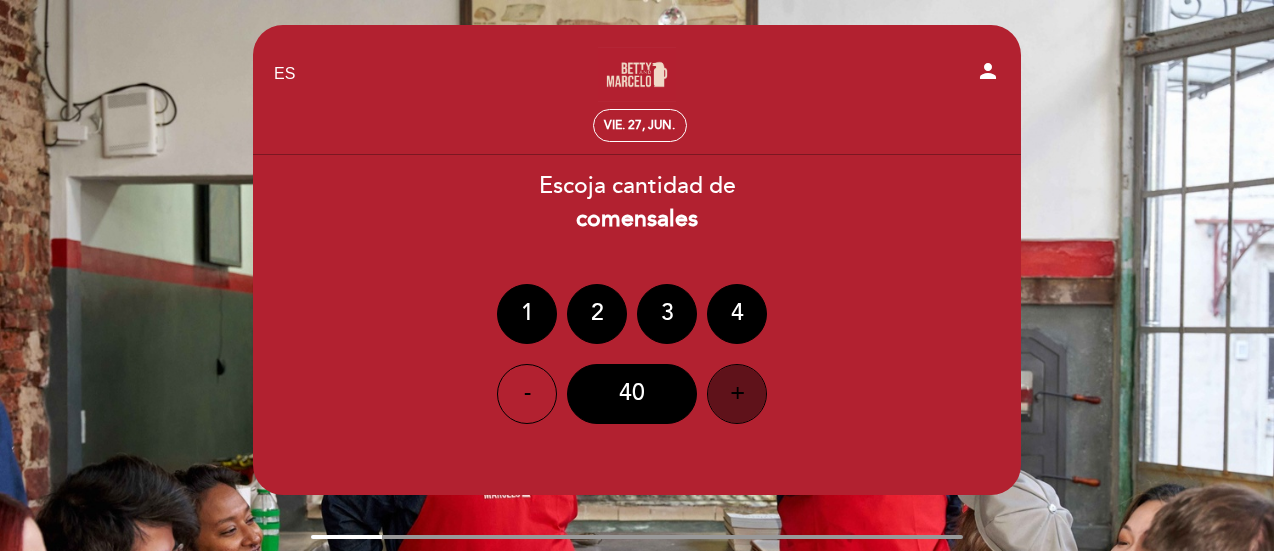 click on "+" at bounding box center [737, 394] 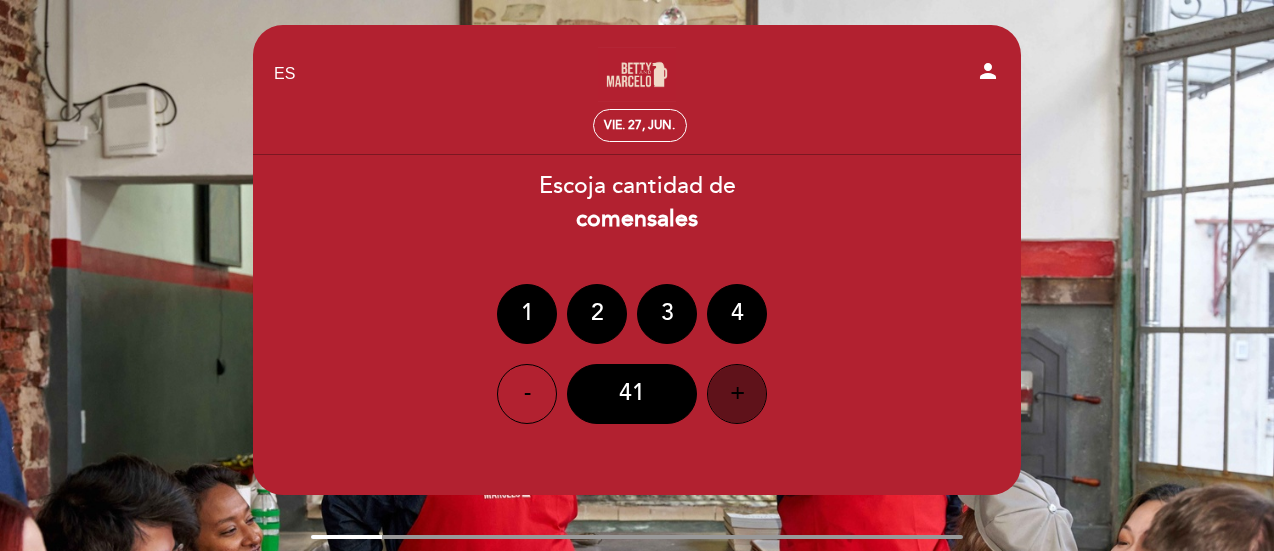 click on "+" at bounding box center (737, 394) 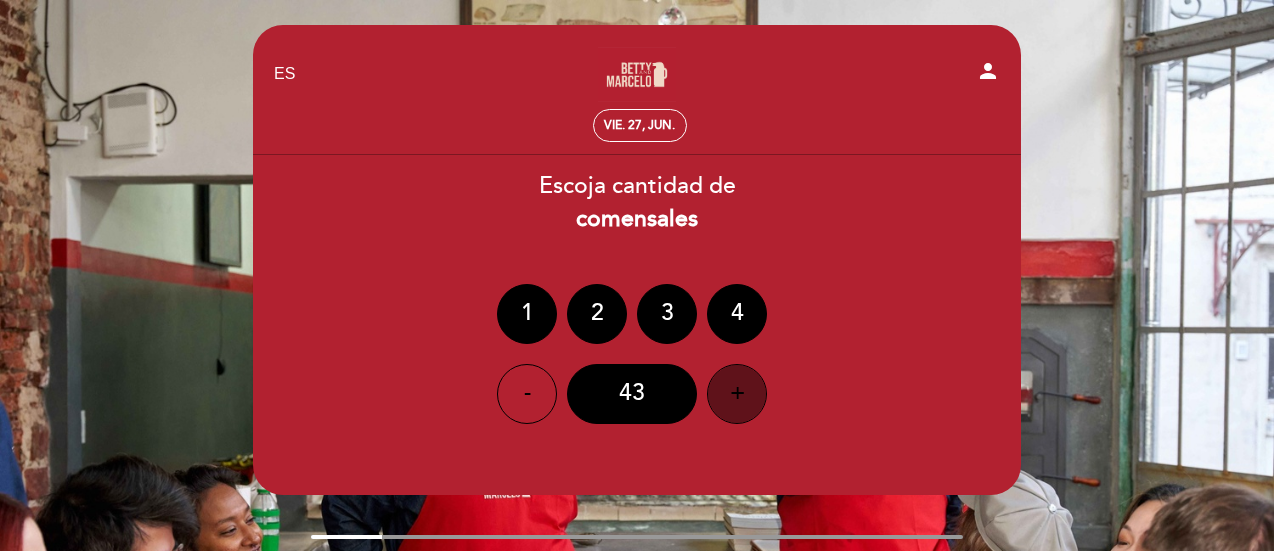 click on "+" at bounding box center (737, 394) 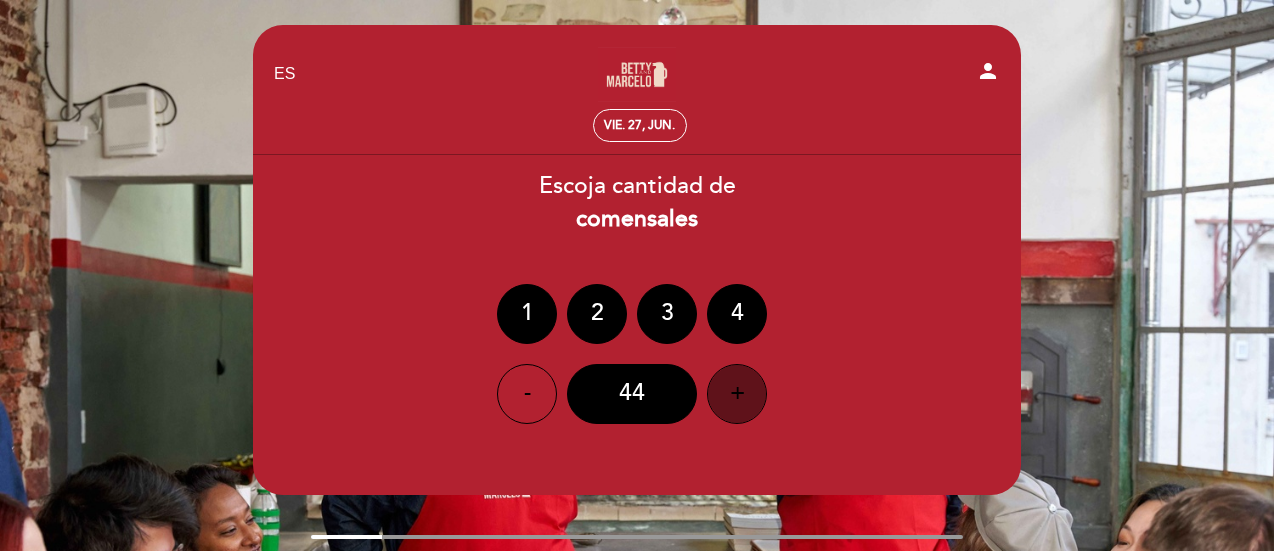 click on "+" at bounding box center [737, 394] 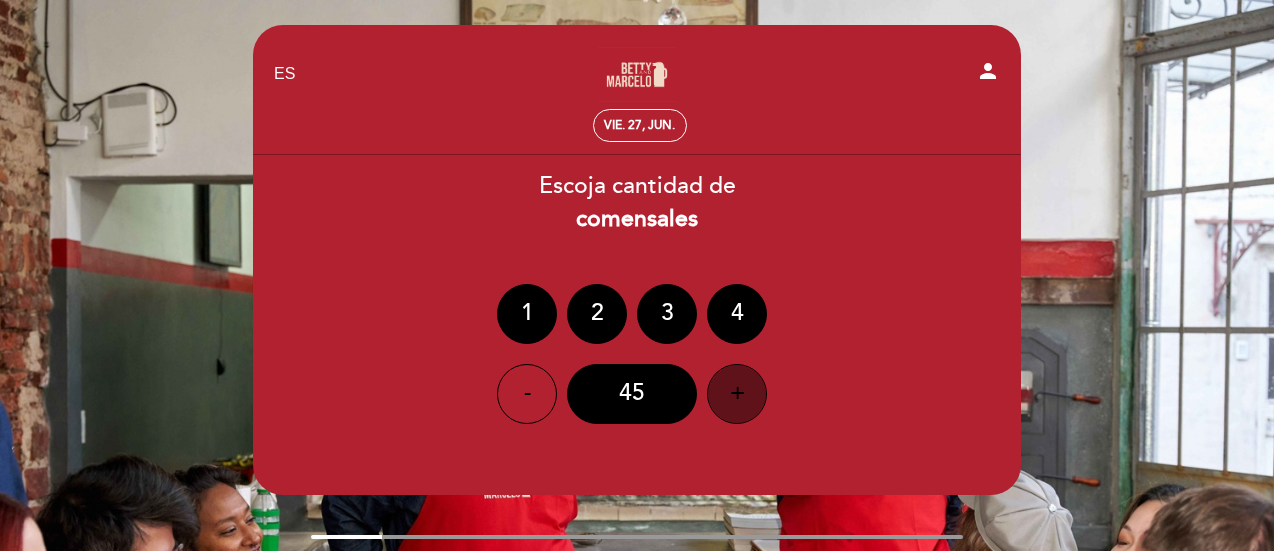 click on "+" at bounding box center [737, 394] 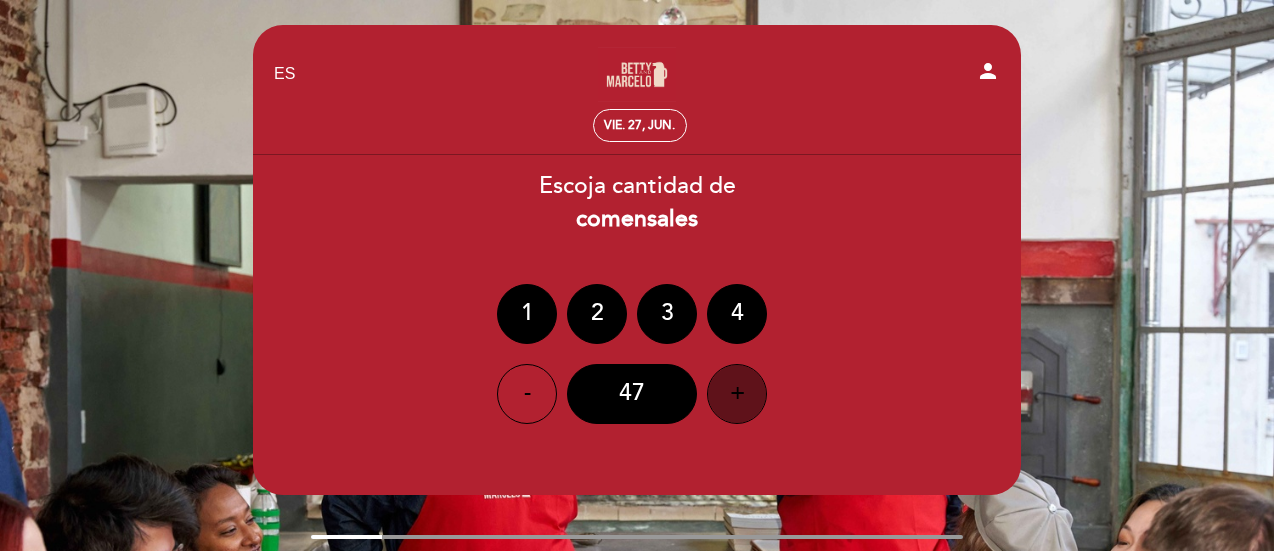 click on "+" at bounding box center (737, 394) 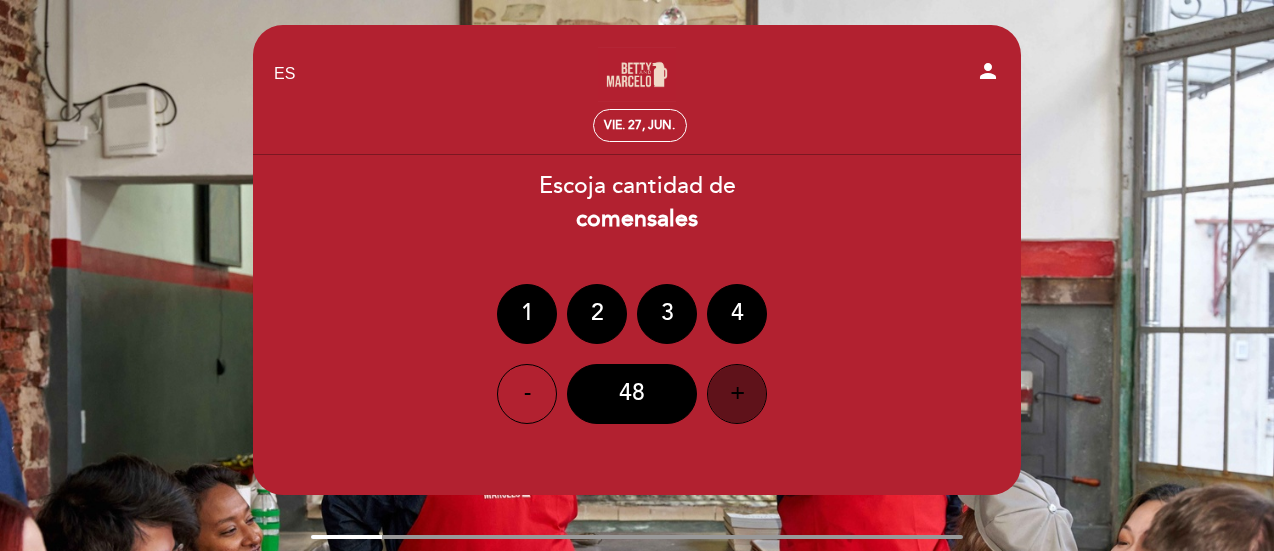 click on "+" at bounding box center (737, 394) 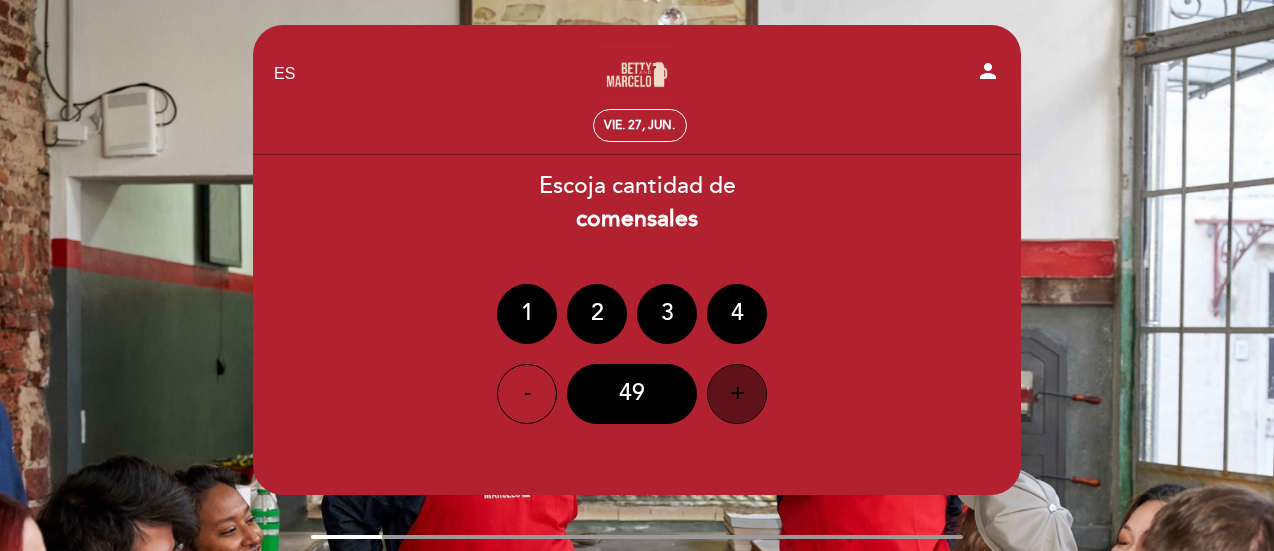 click on "+" at bounding box center (737, 394) 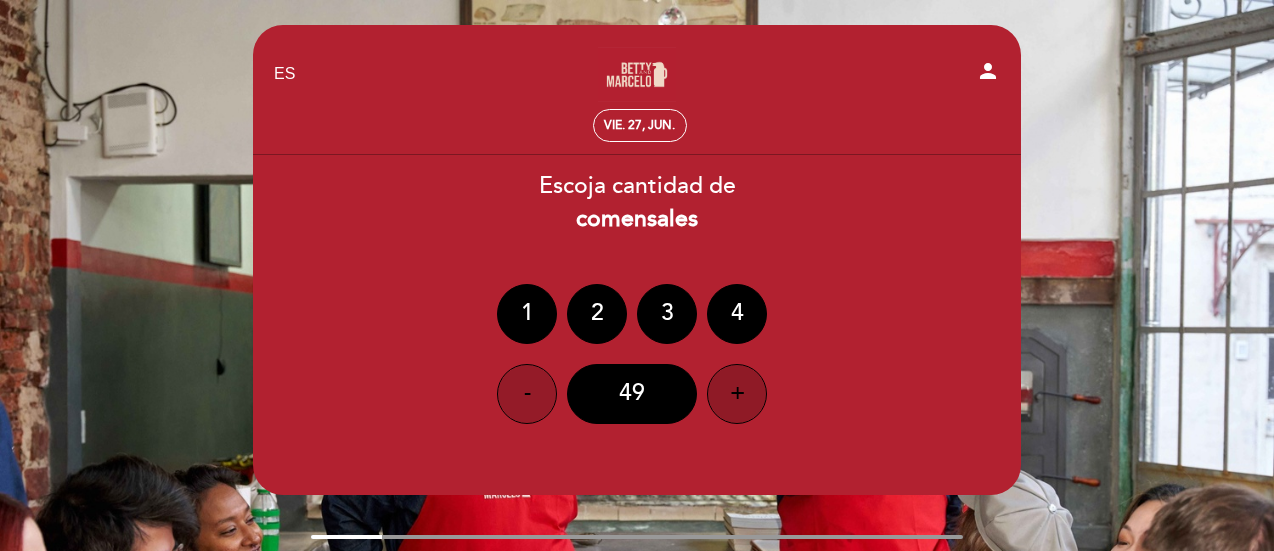 drag, startPoint x: 747, startPoint y: 382, endPoint x: 523, endPoint y: 383, distance: 224.00223 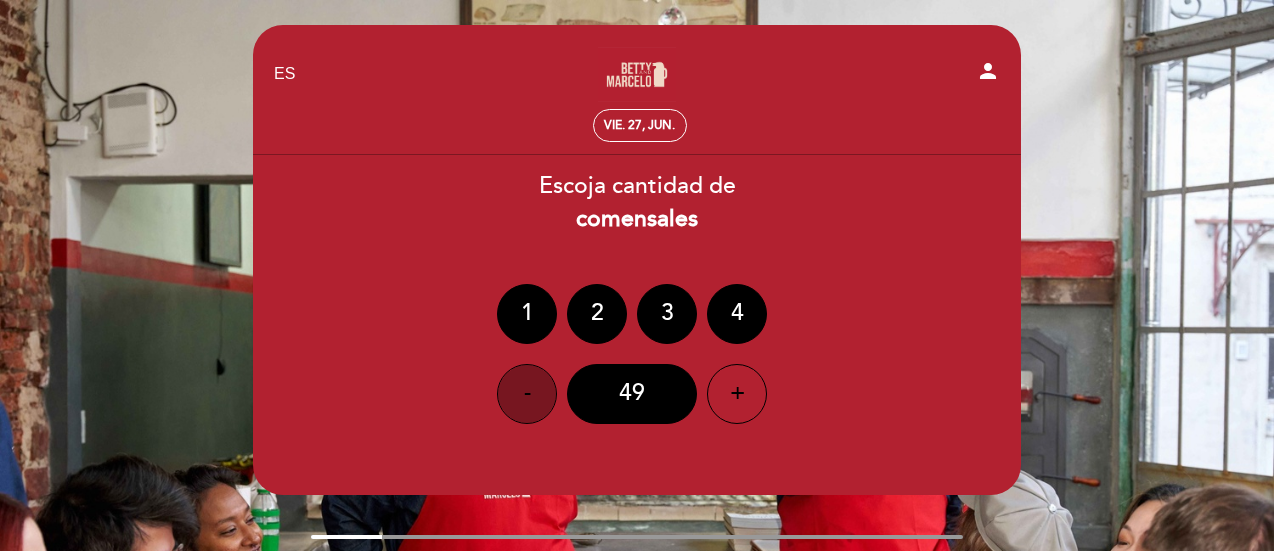 click on "-" at bounding box center [527, 394] 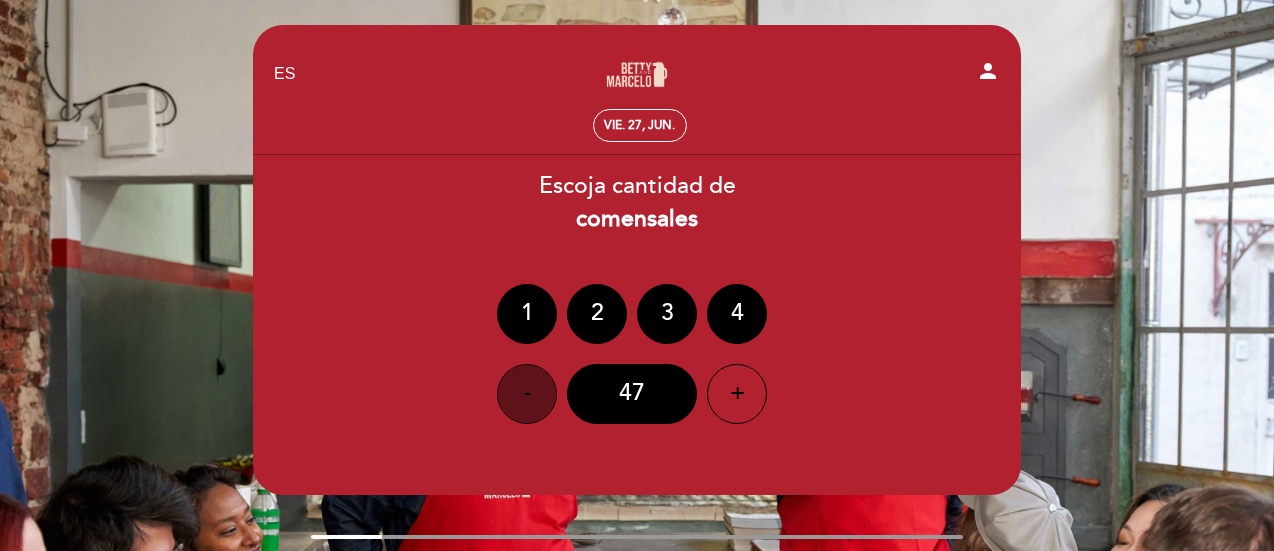 click on "-" at bounding box center (527, 394) 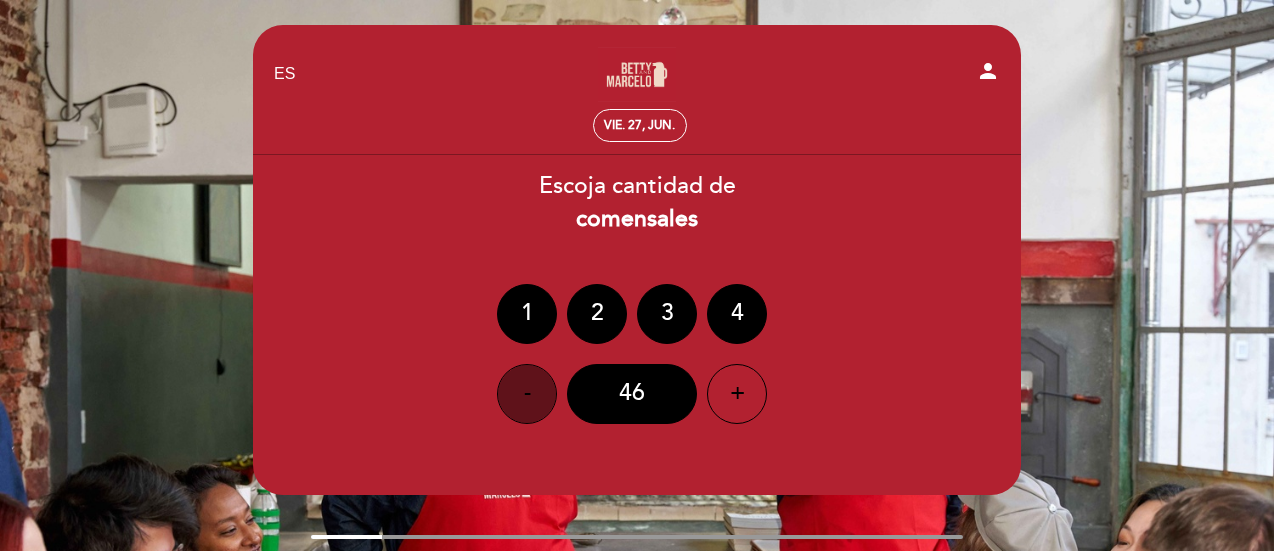 click on "-" at bounding box center [527, 394] 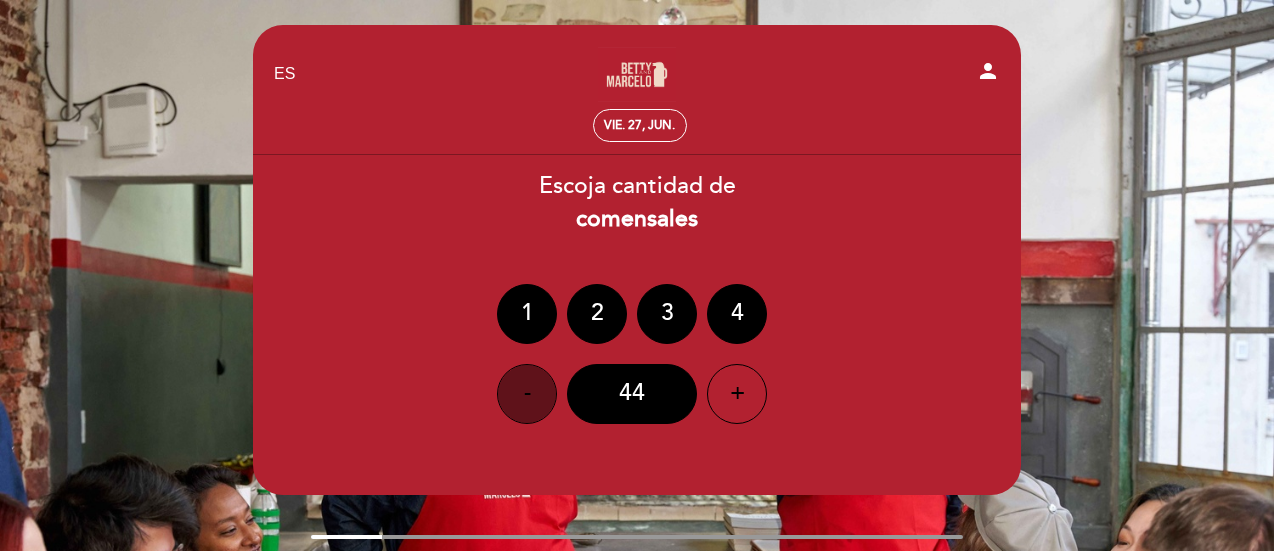 click on "-" at bounding box center (527, 394) 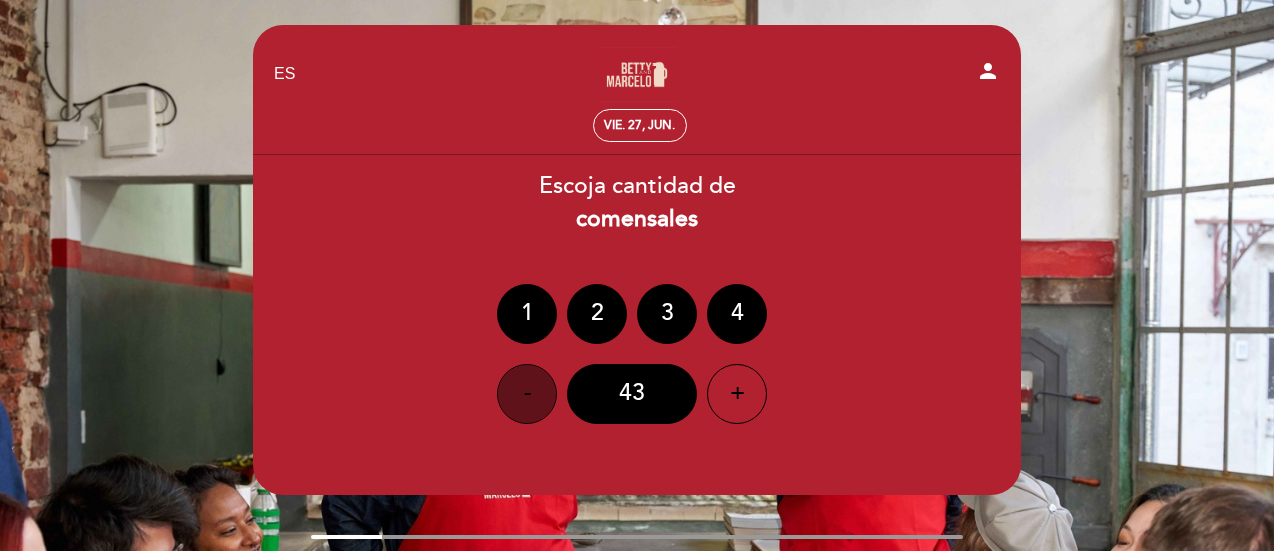 click on "-" at bounding box center (527, 394) 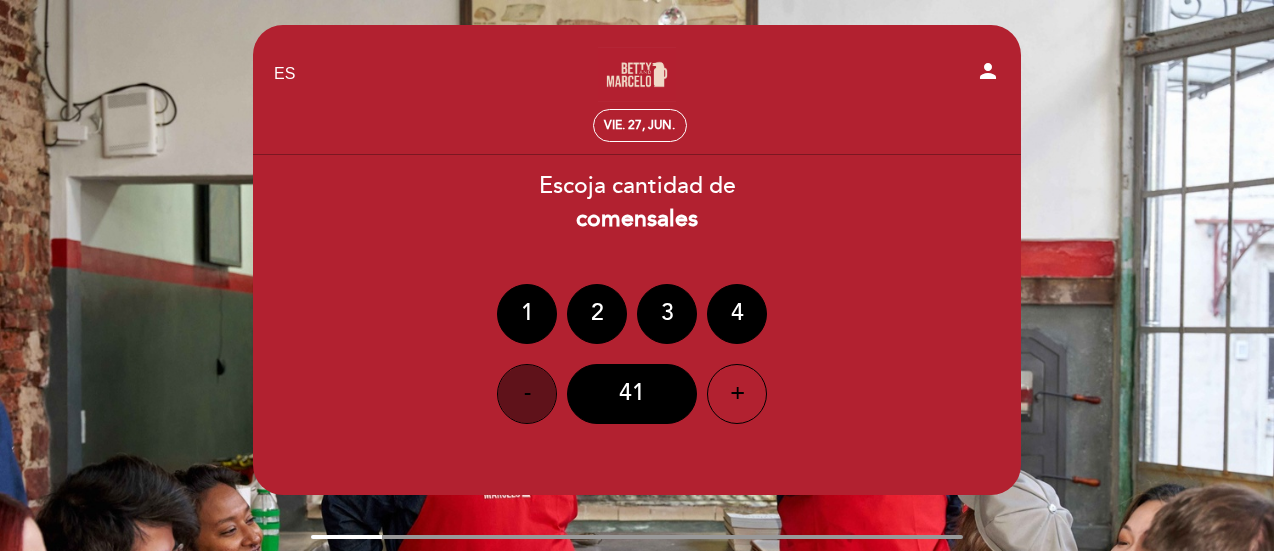 click on "-" at bounding box center [527, 394] 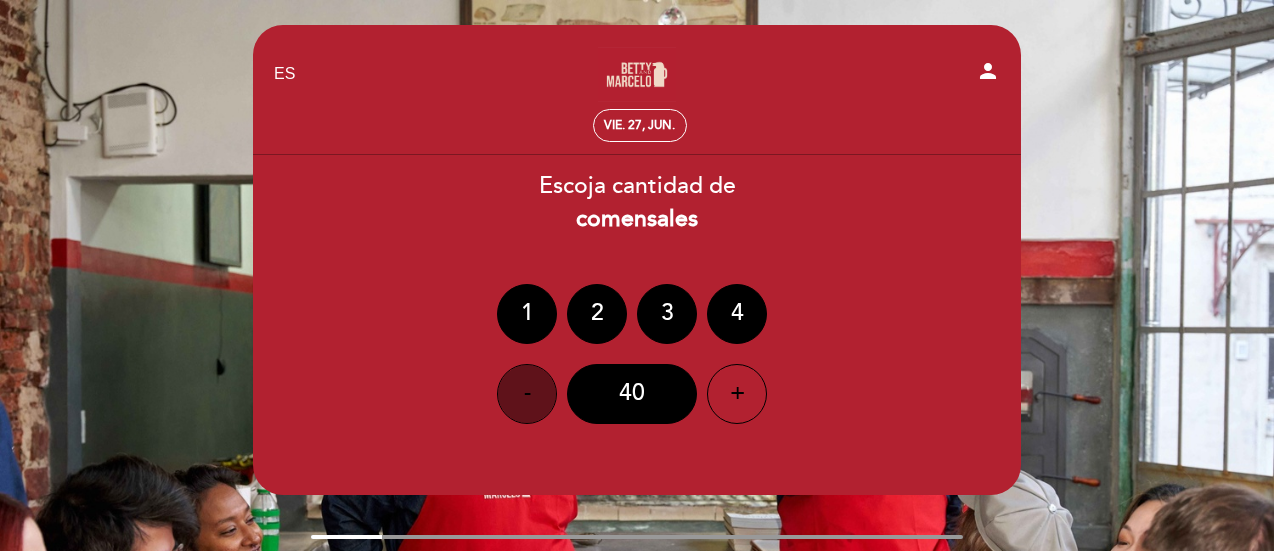 click on "-" at bounding box center (527, 394) 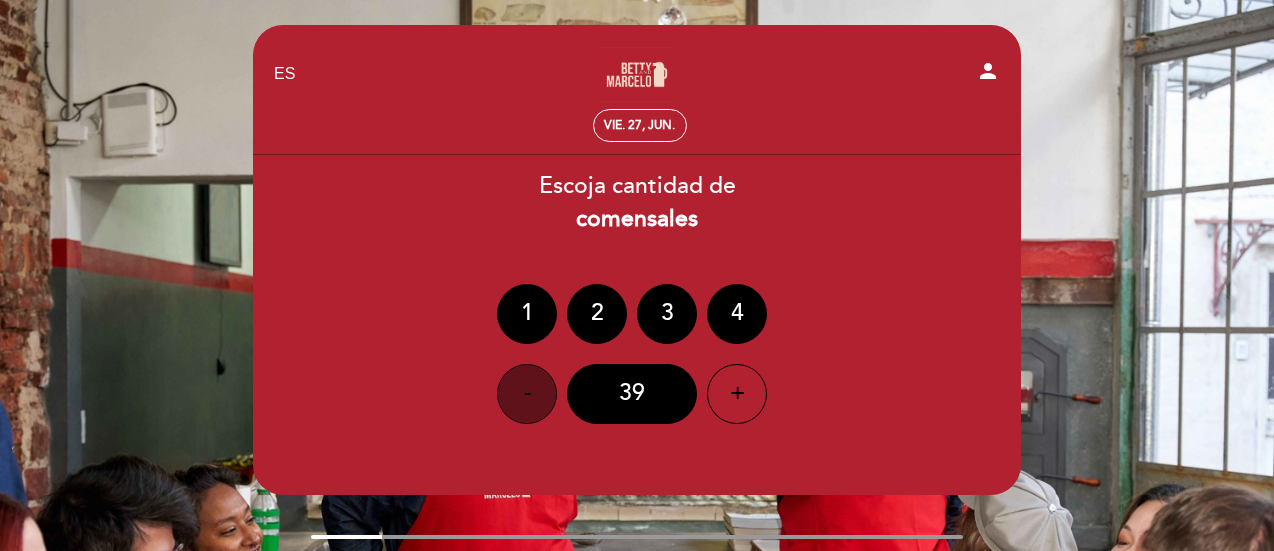 click on "-" at bounding box center [527, 394] 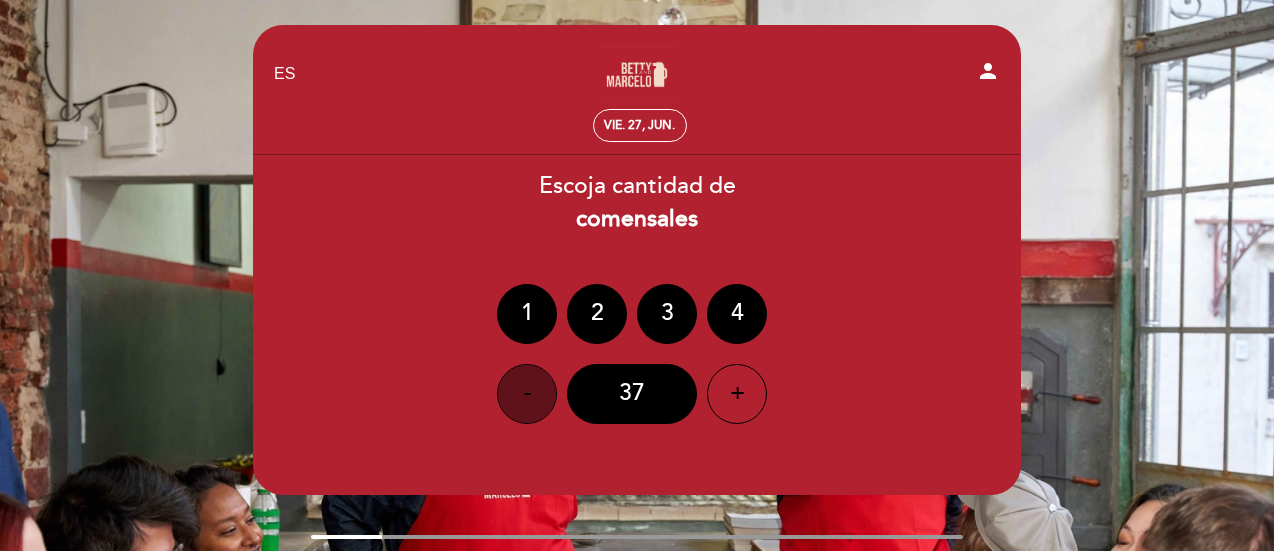 click on "-" at bounding box center (527, 394) 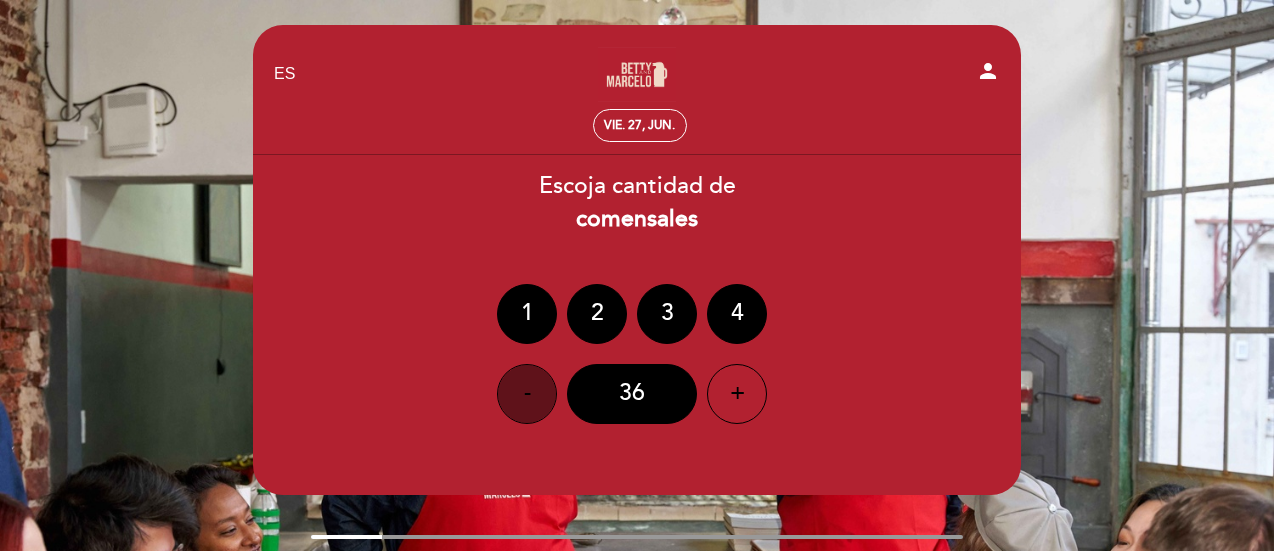 click on "-" at bounding box center [527, 394] 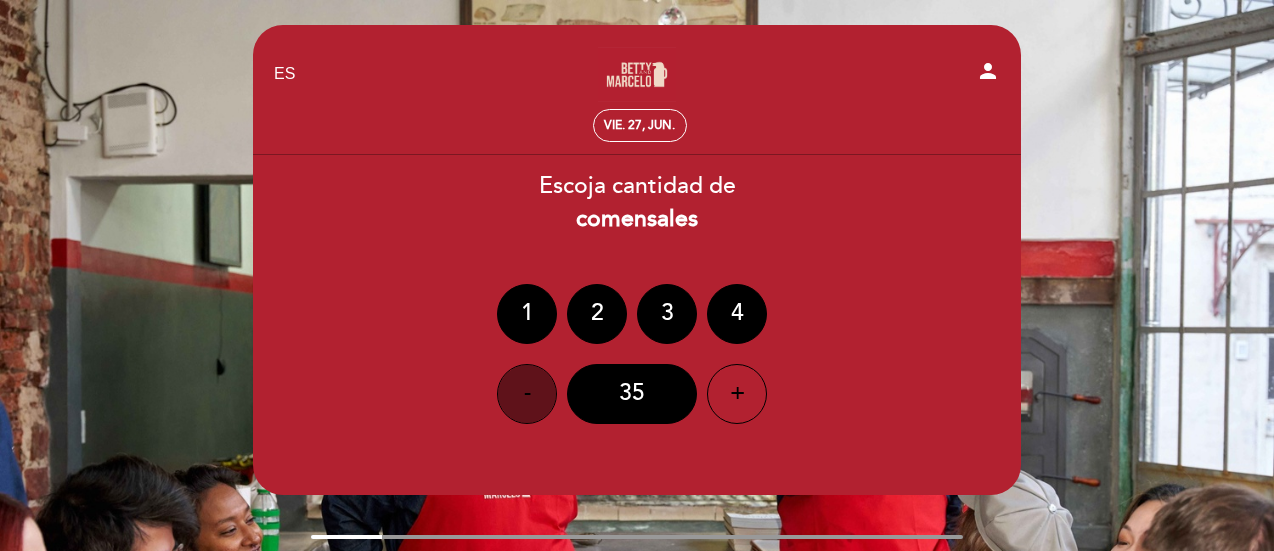 click on "-" at bounding box center (527, 394) 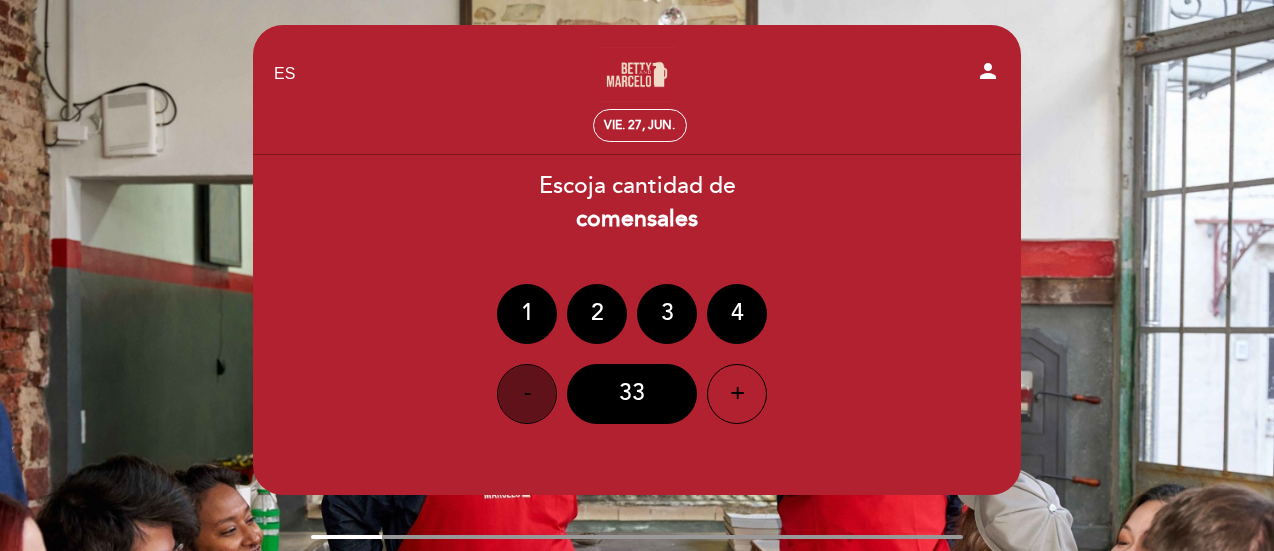click on "-" at bounding box center (527, 394) 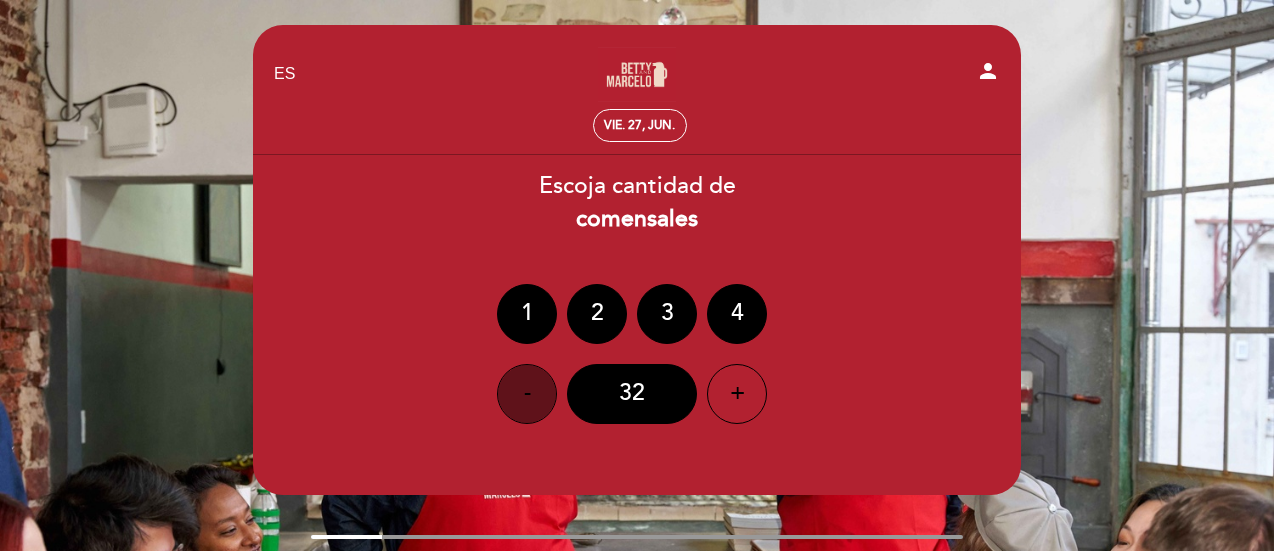 click on "-" at bounding box center [527, 394] 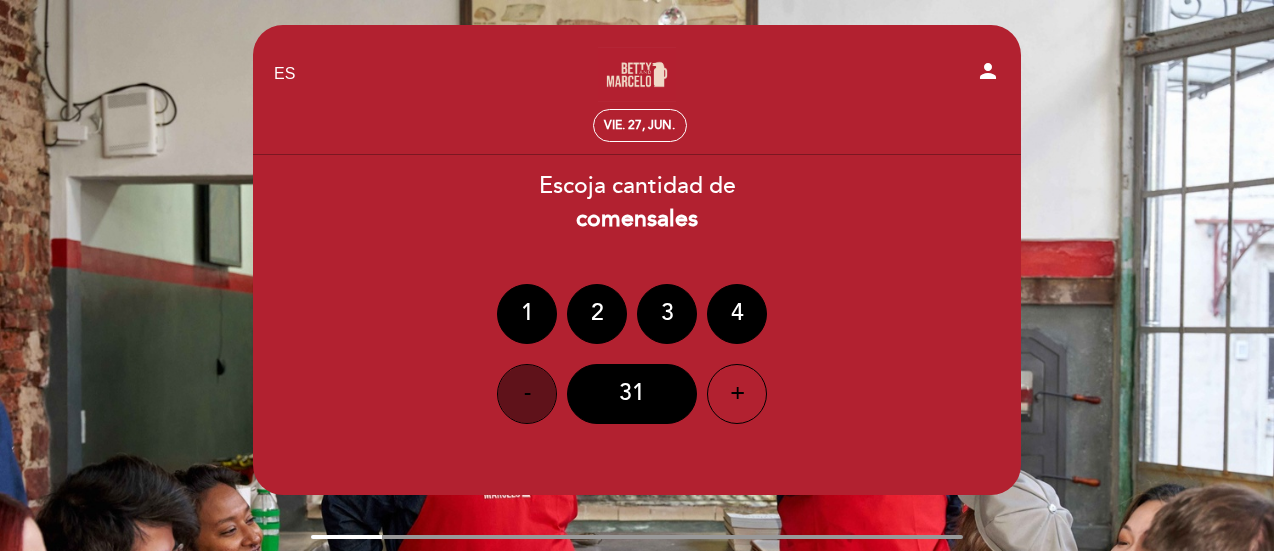 click on "-" at bounding box center [527, 394] 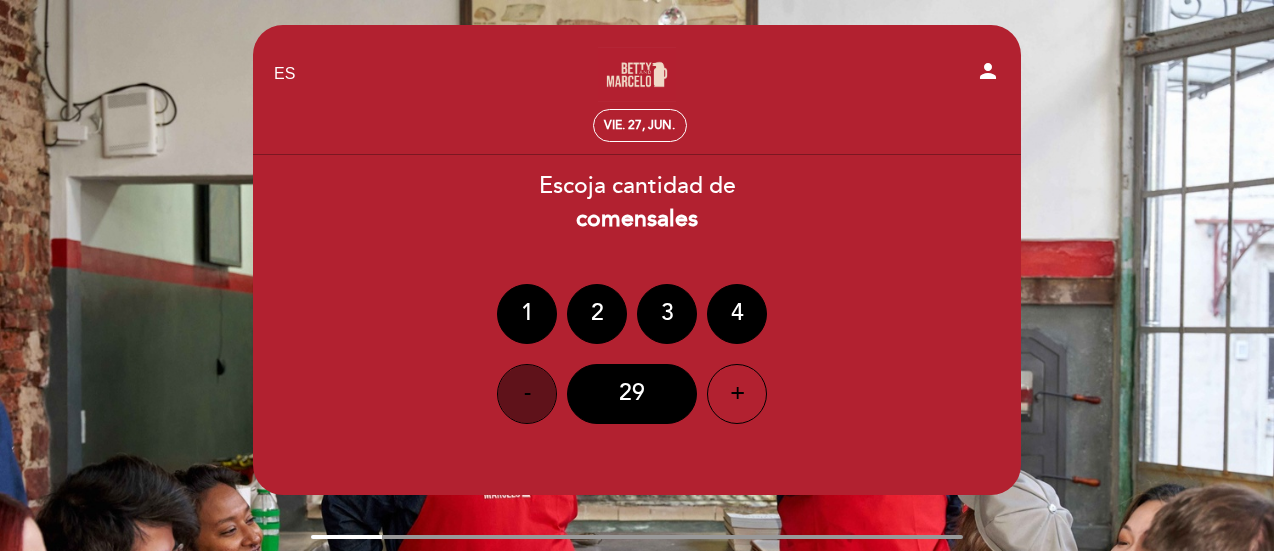 click on "-" at bounding box center (527, 394) 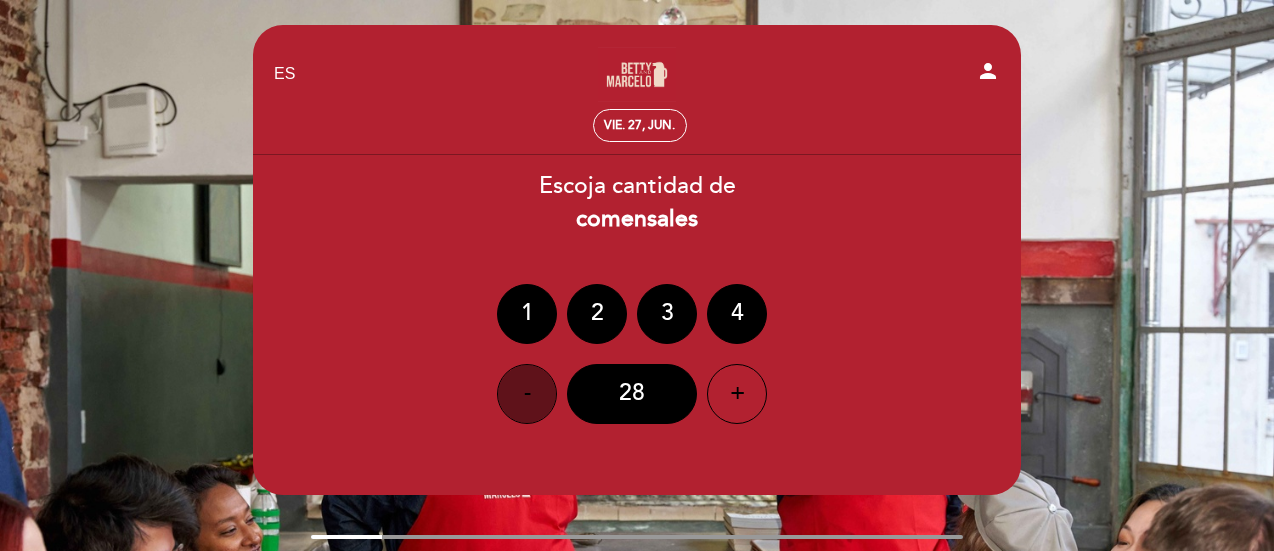 click on "-" at bounding box center [527, 394] 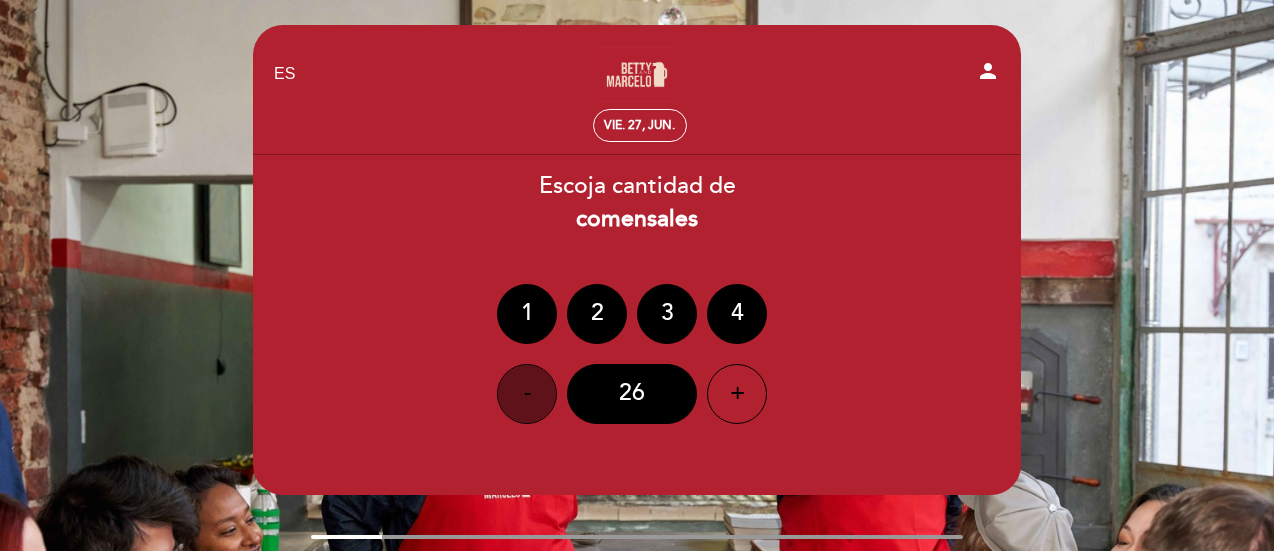 click on "-" at bounding box center [527, 394] 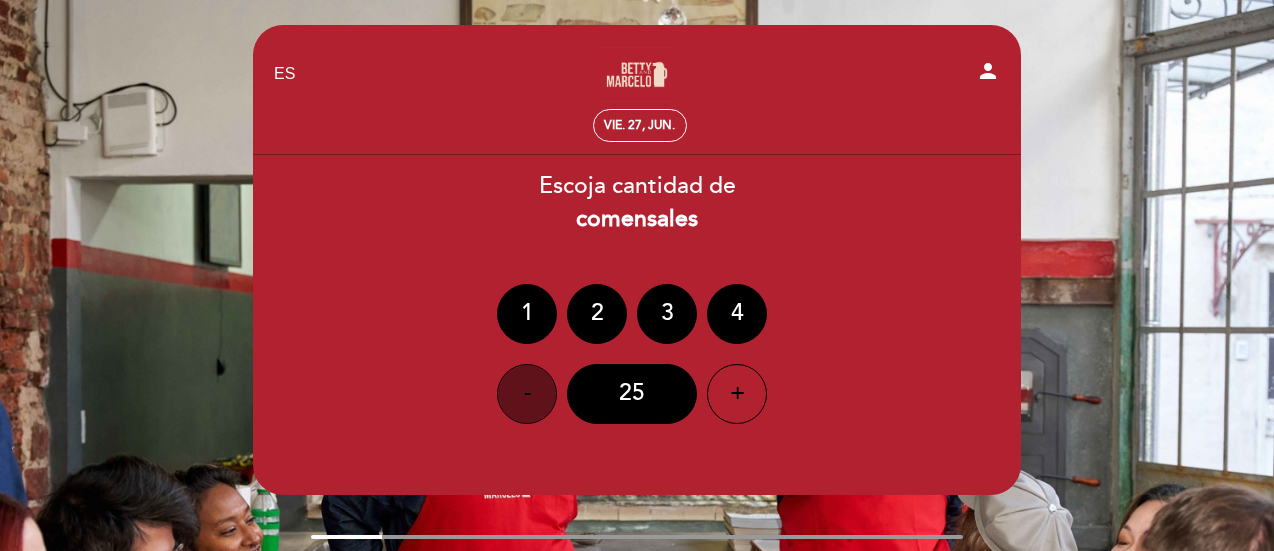 click on "-" at bounding box center [527, 394] 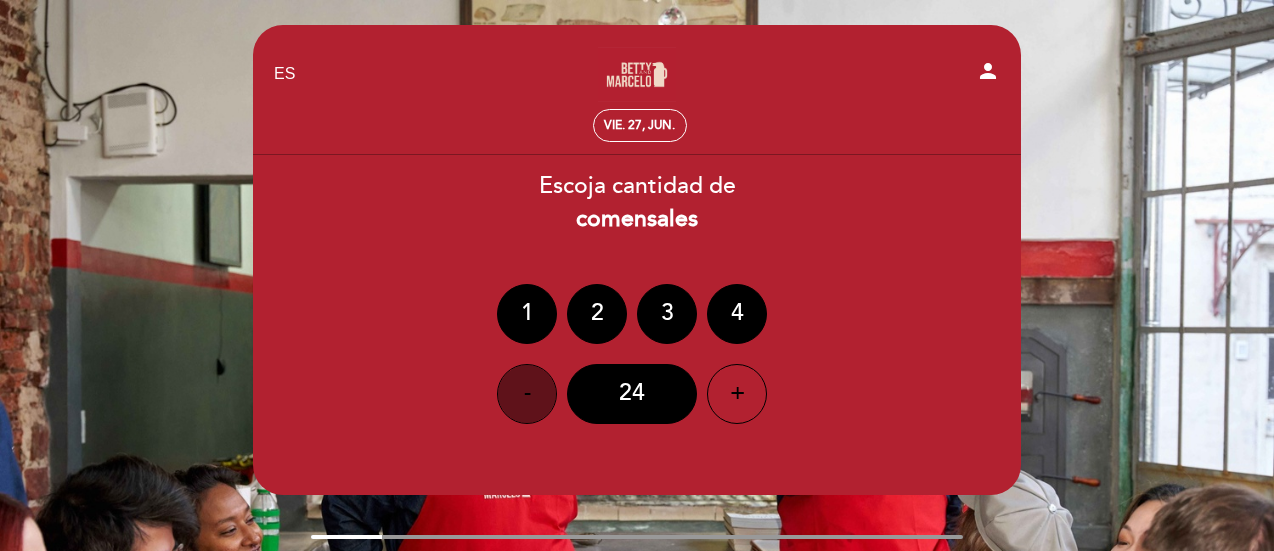 click on "-" at bounding box center (527, 394) 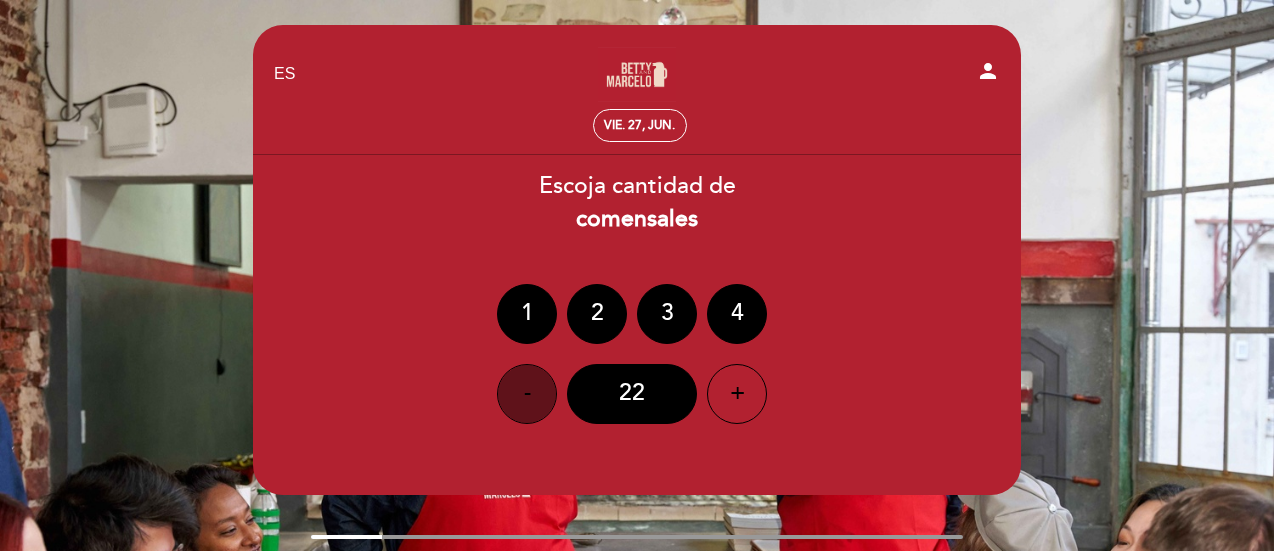 click on "-" at bounding box center [527, 394] 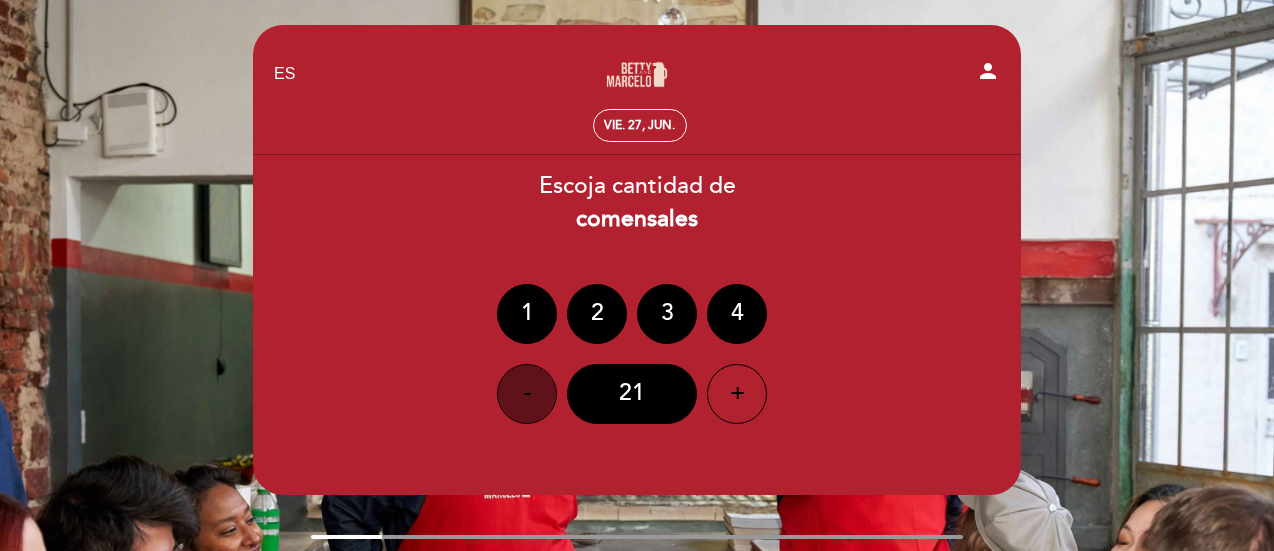 click on "-" at bounding box center (527, 394) 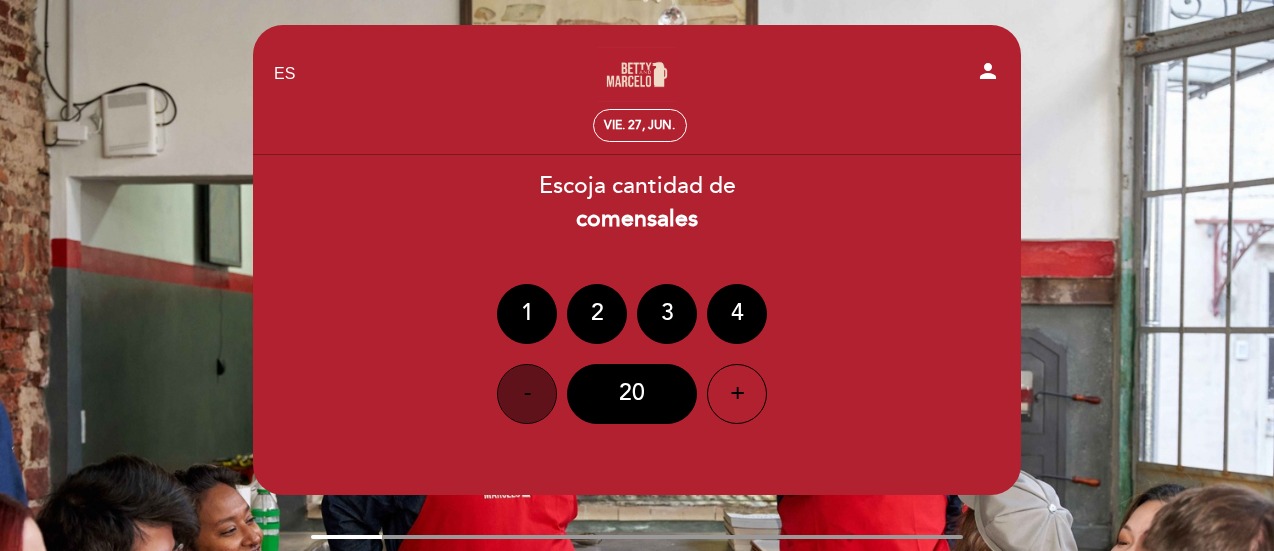 click on "-" at bounding box center (527, 394) 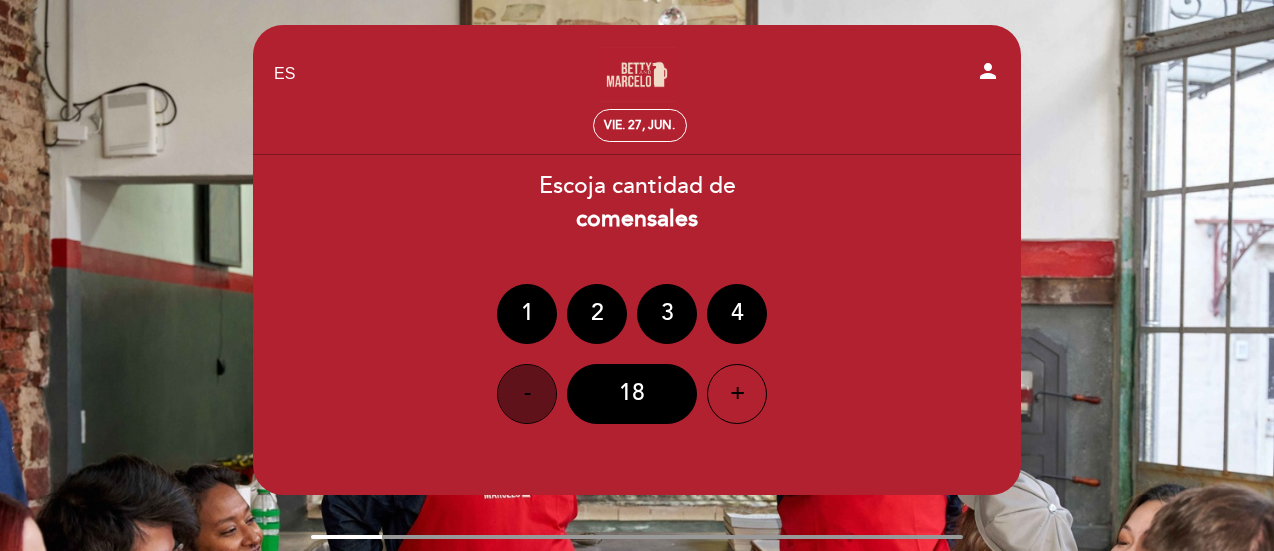 click on "-" at bounding box center (527, 394) 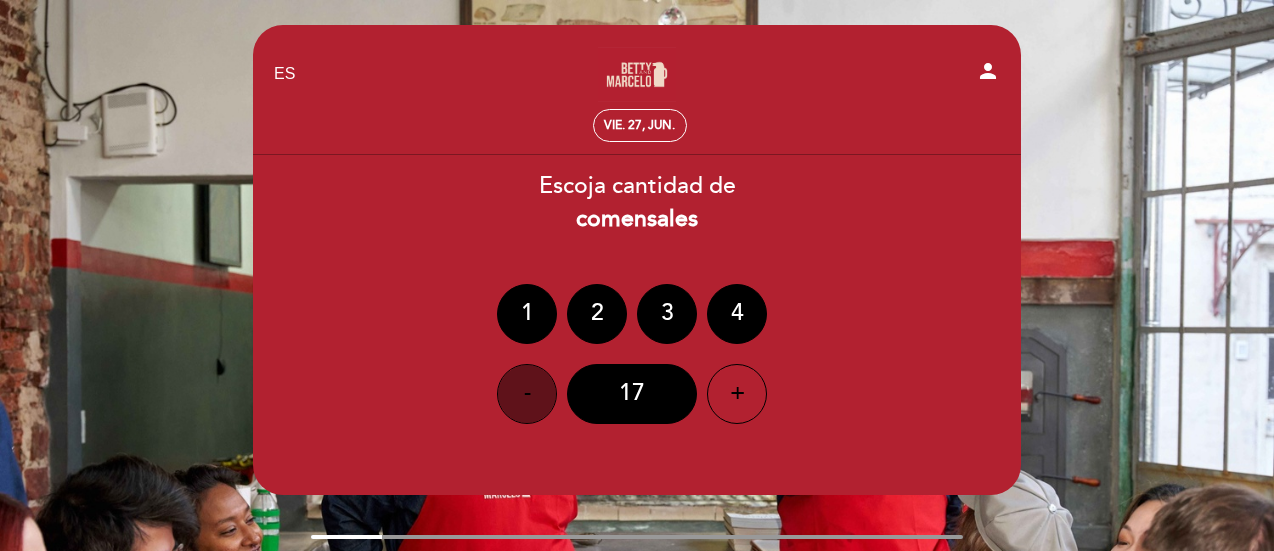 click on "-" at bounding box center [527, 394] 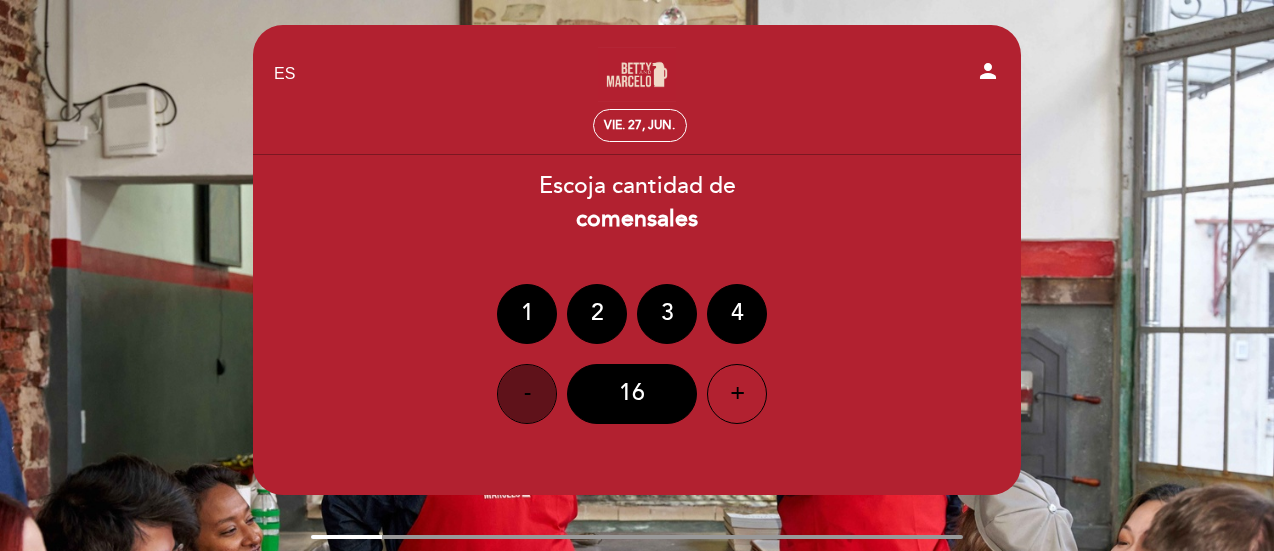click on "-" at bounding box center [527, 394] 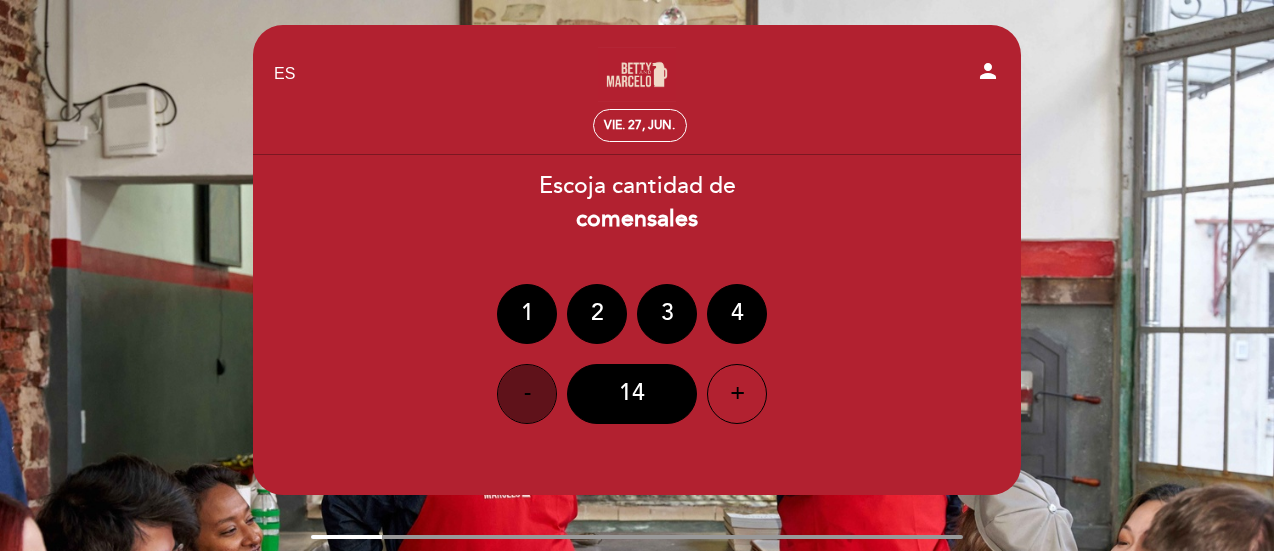 click on "-" at bounding box center (527, 394) 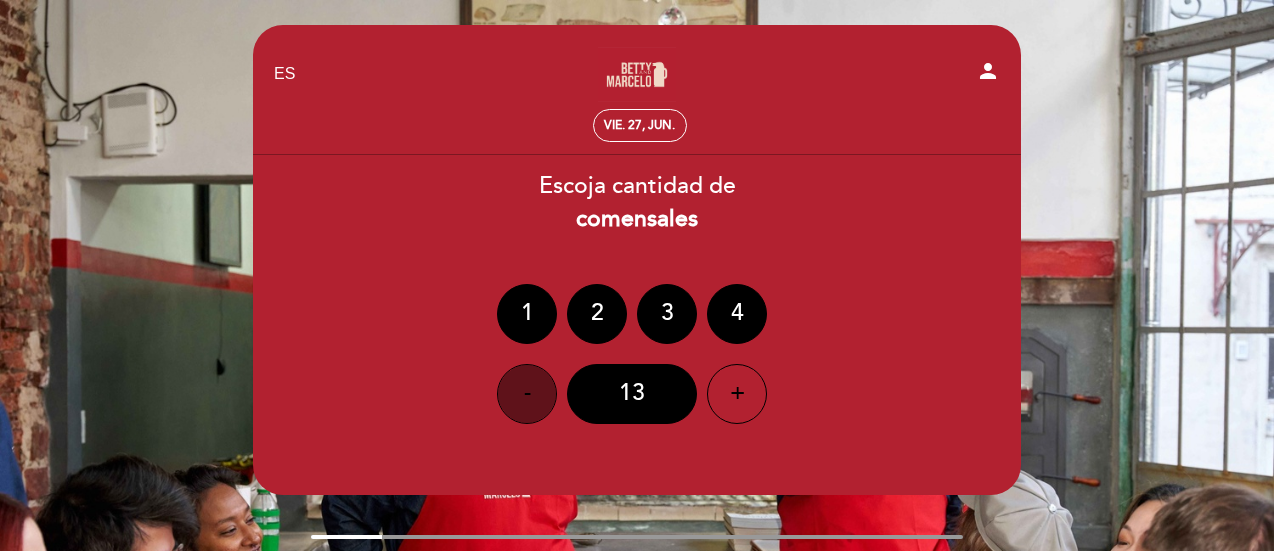 click on "-" at bounding box center (527, 394) 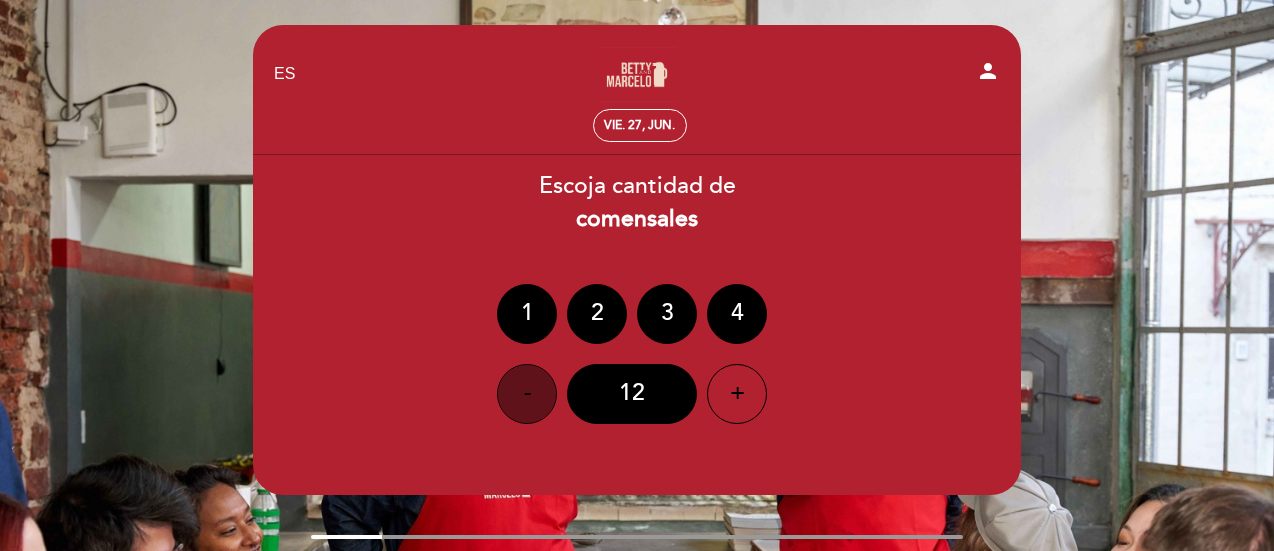 click on "-" at bounding box center [527, 394] 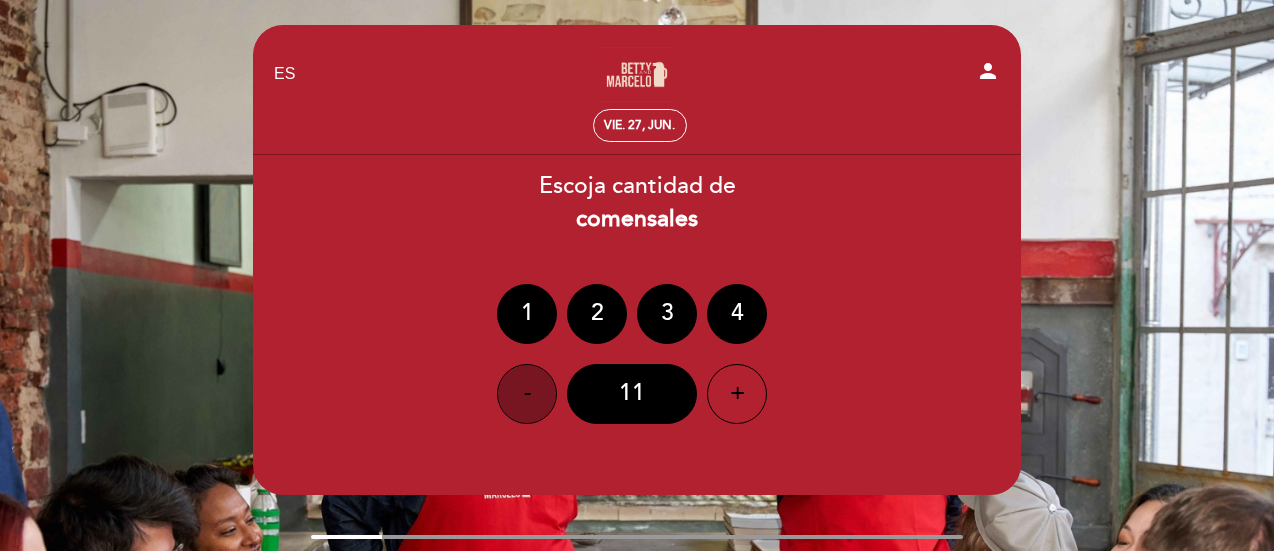 click on "-" at bounding box center [527, 394] 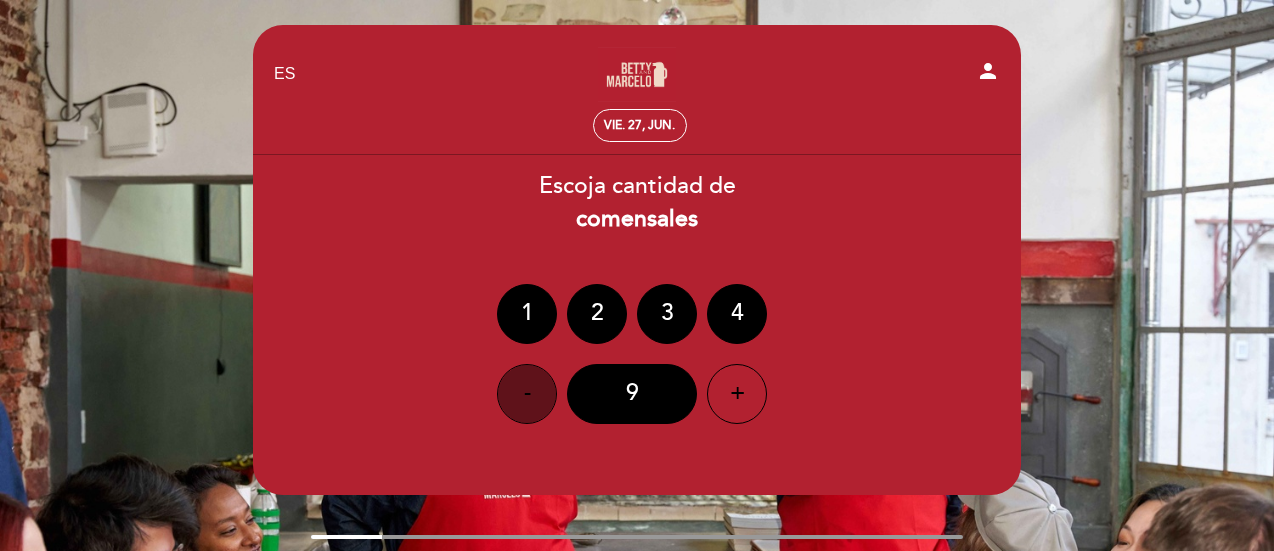 click on "-" at bounding box center [527, 394] 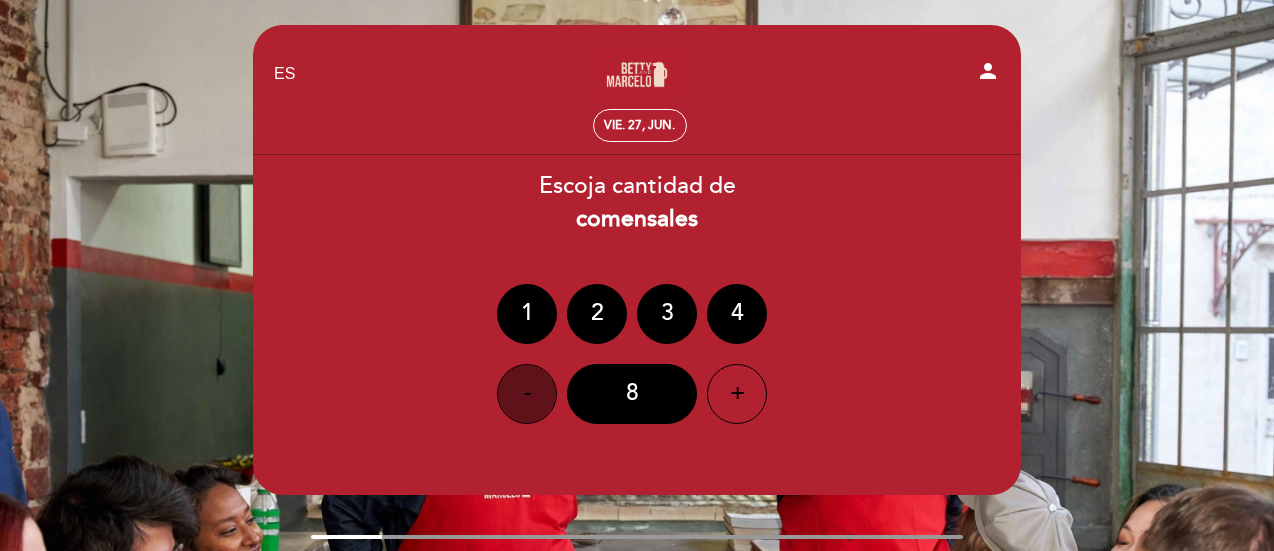 click on "-" at bounding box center [527, 394] 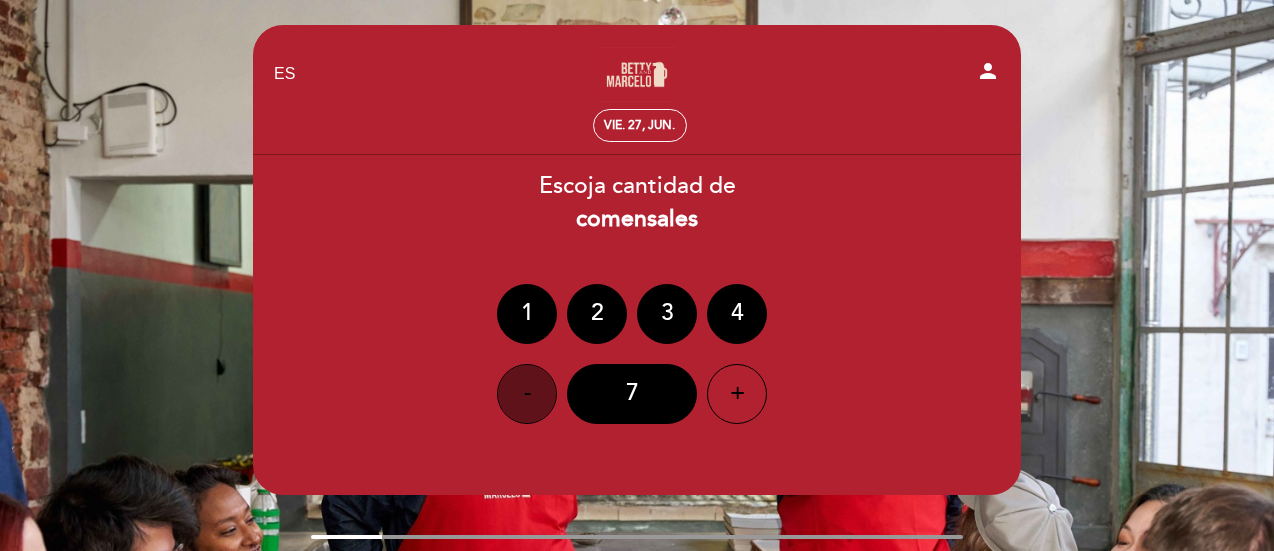 click on "-" at bounding box center (527, 394) 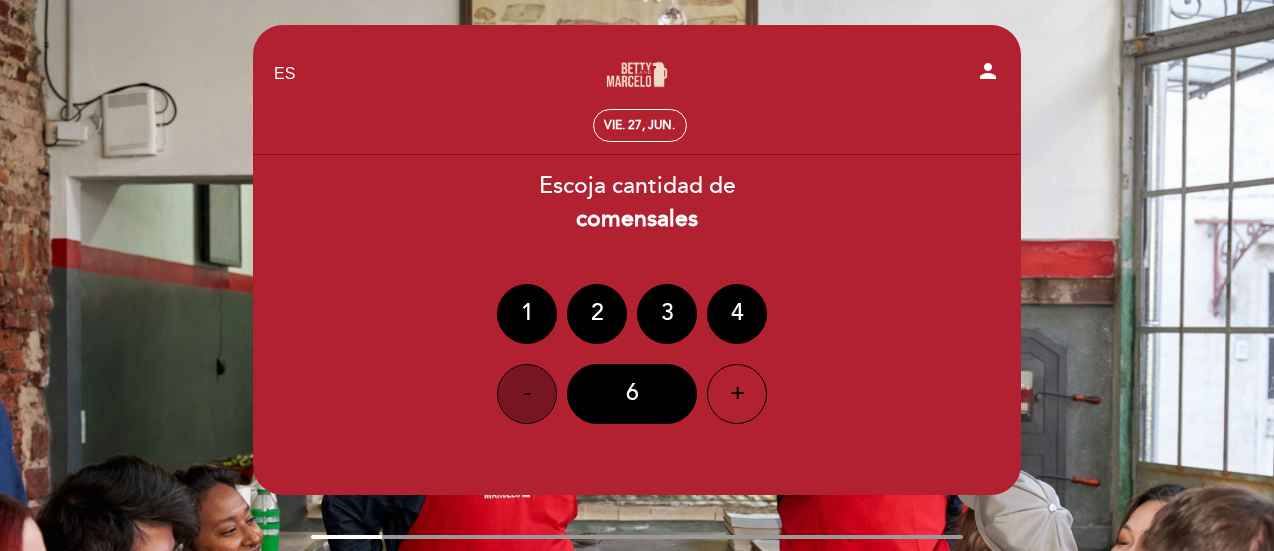 click on "-" at bounding box center [527, 394] 